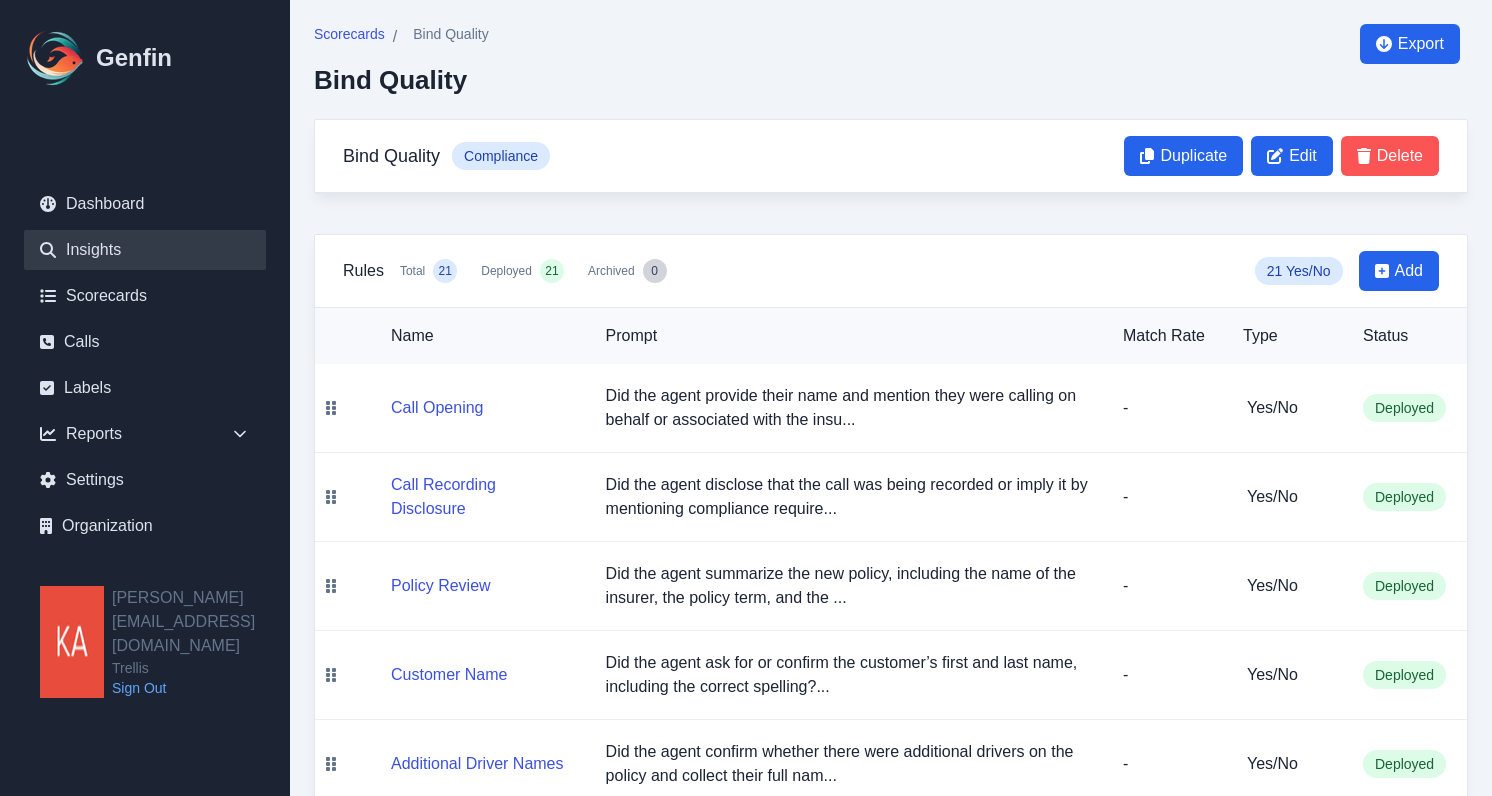 scroll, scrollTop: 0, scrollLeft: 0, axis: both 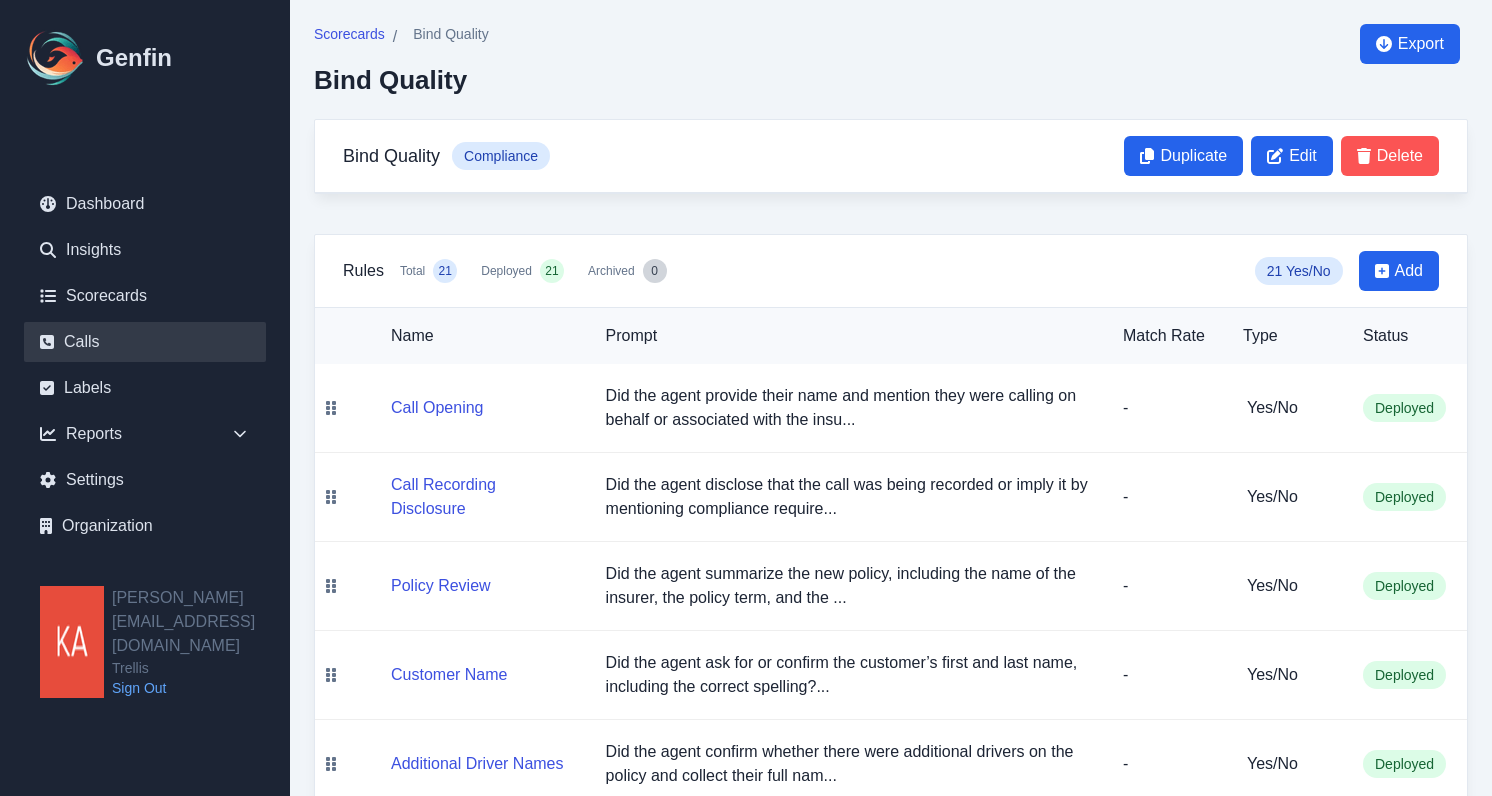 click on "Calls" at bounding box center [145, 342] 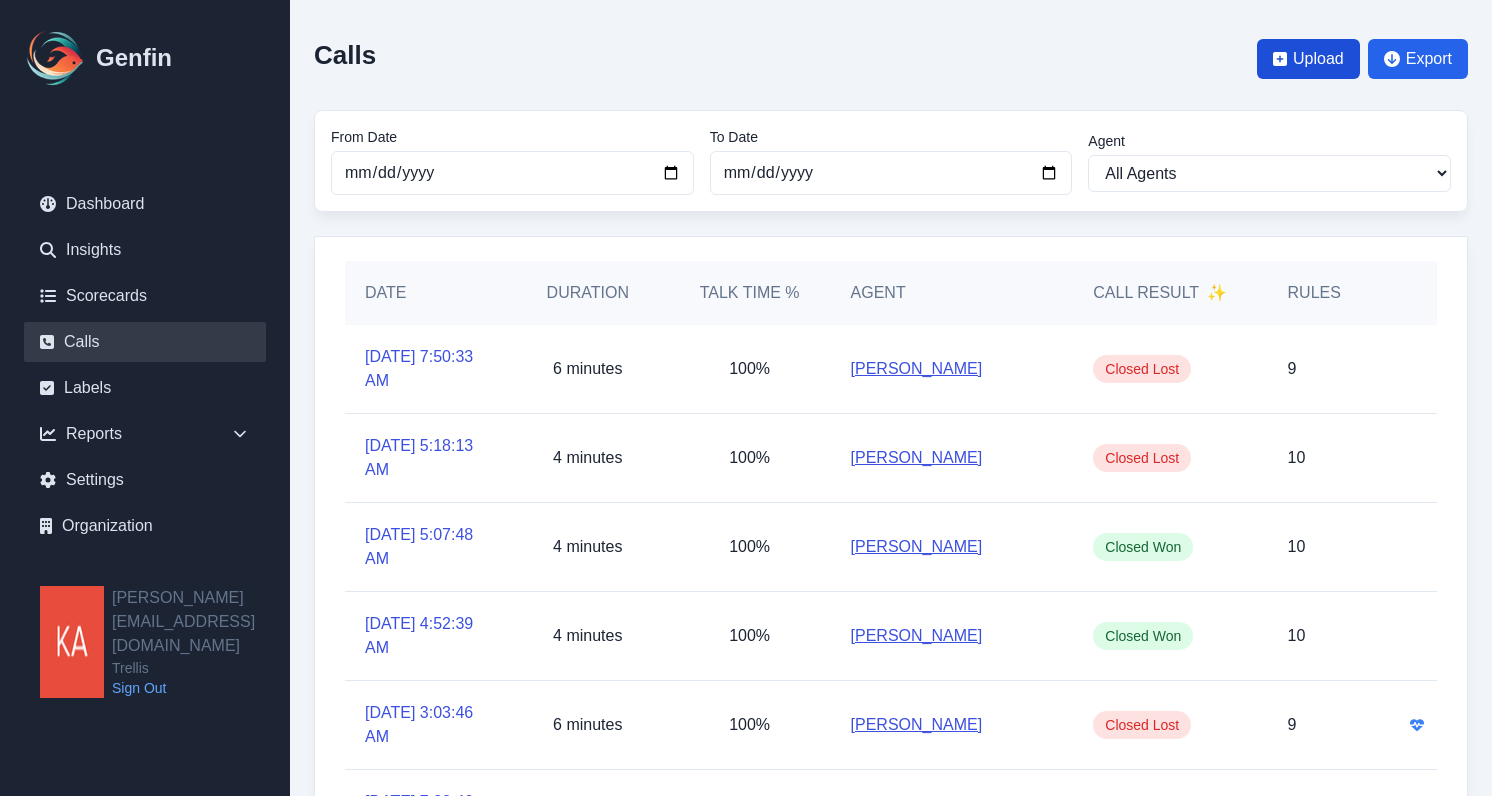 click on "Upload" at bounding box center [1318, 59] 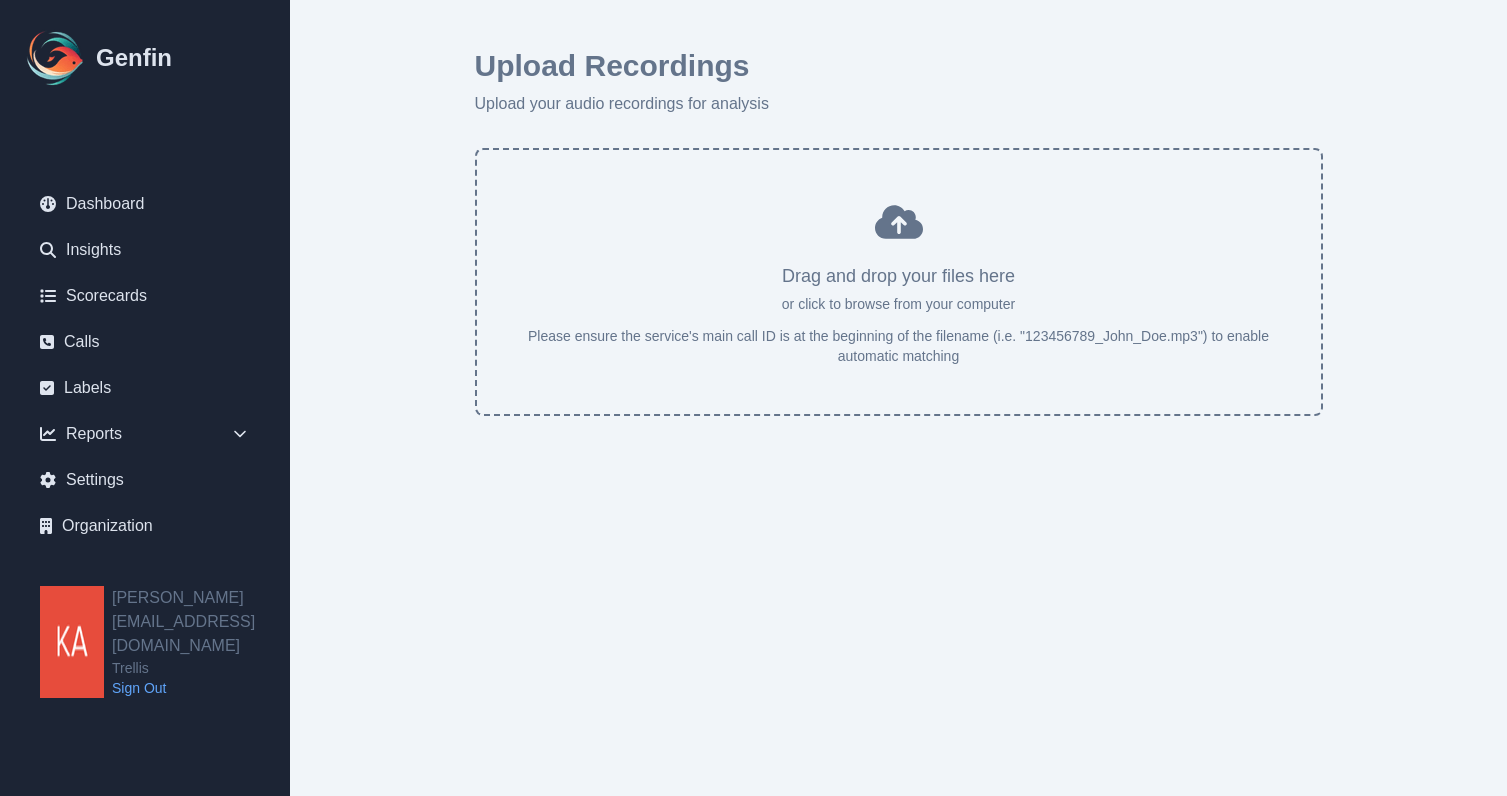 click at bounding box center (899, 290) 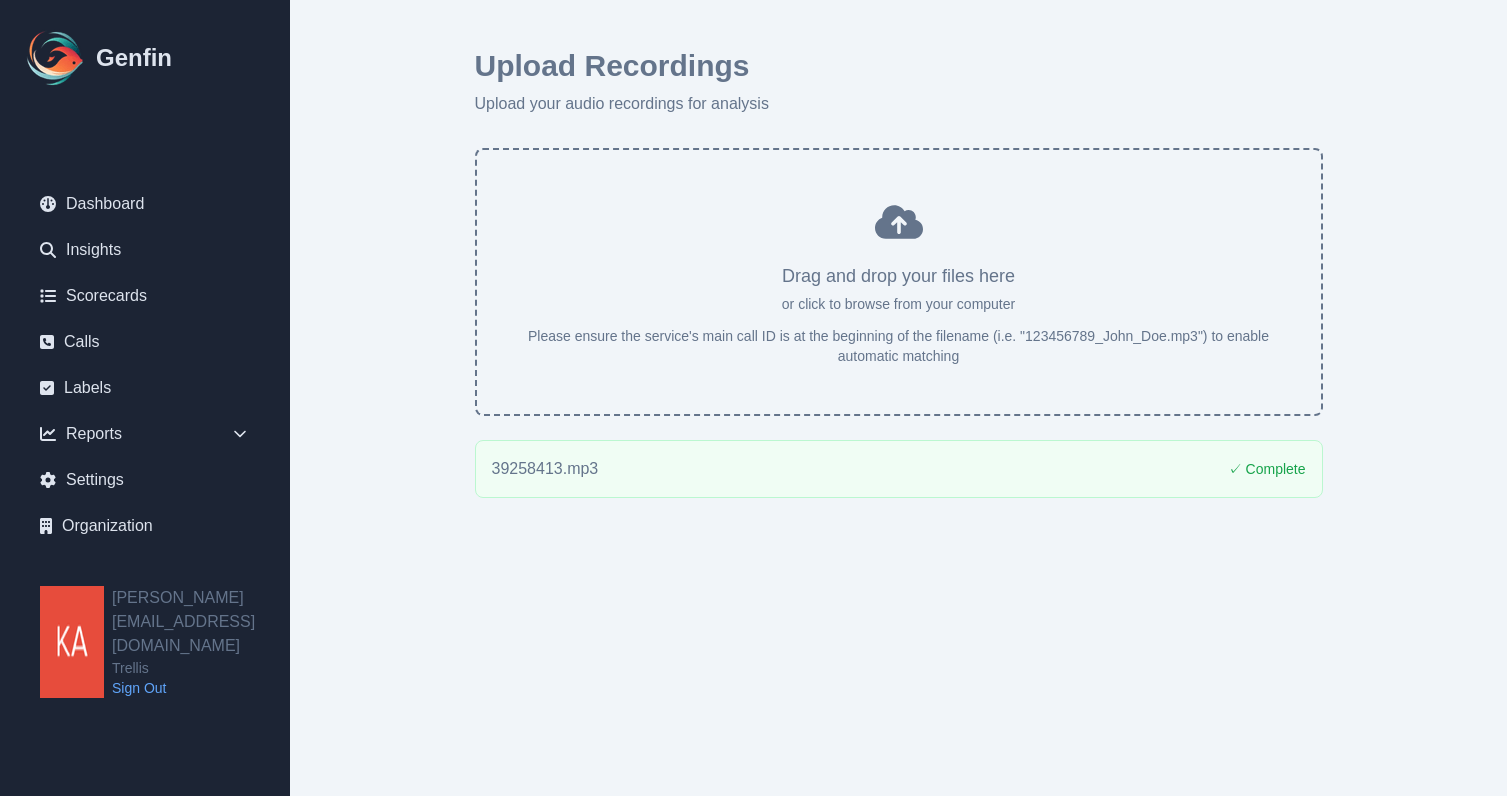 click on "39258413.mp3 ✓ Complete" at bounding box center [899, 469] 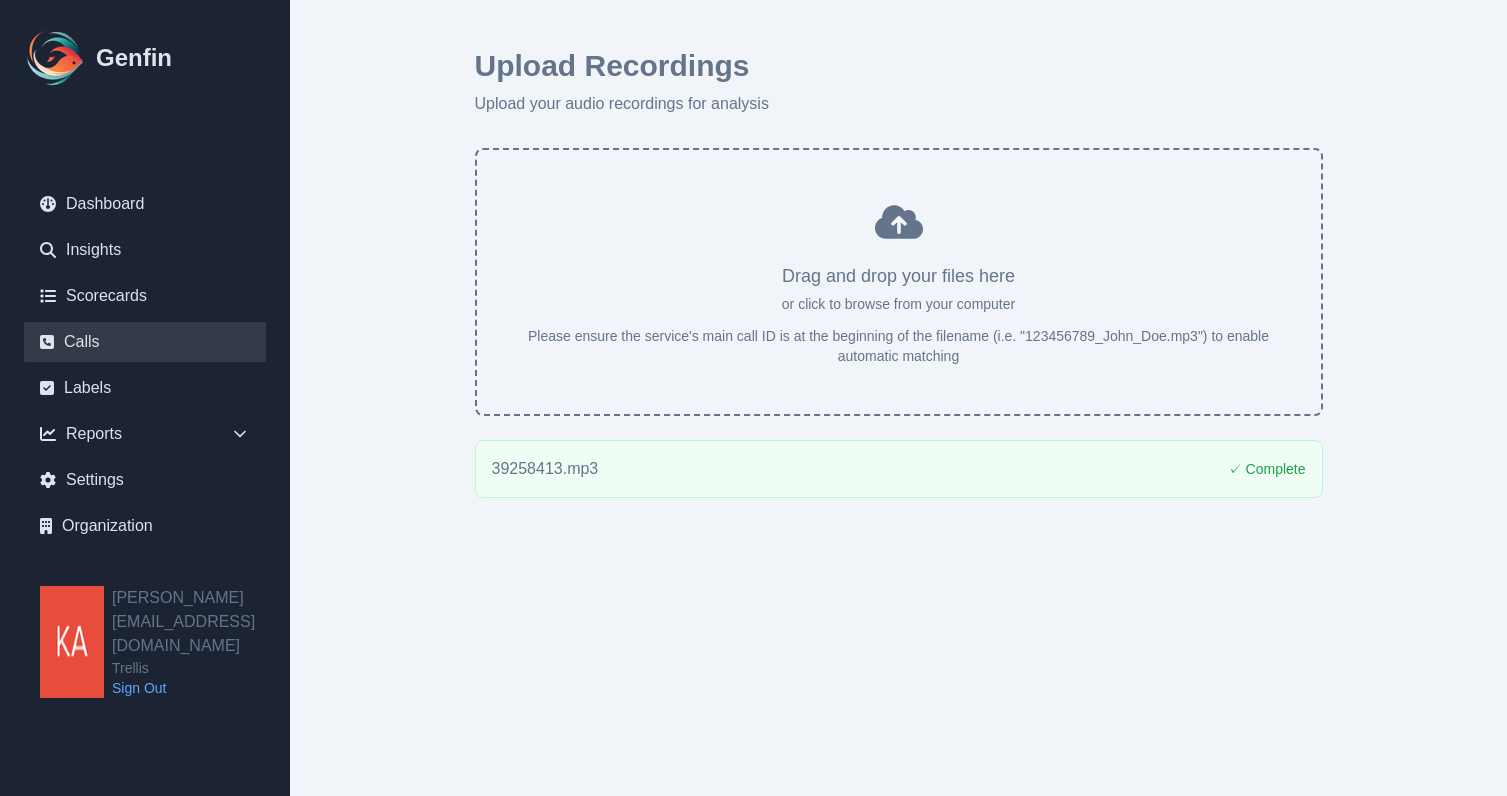 click on "Calls" at bounding box center (145, 342) 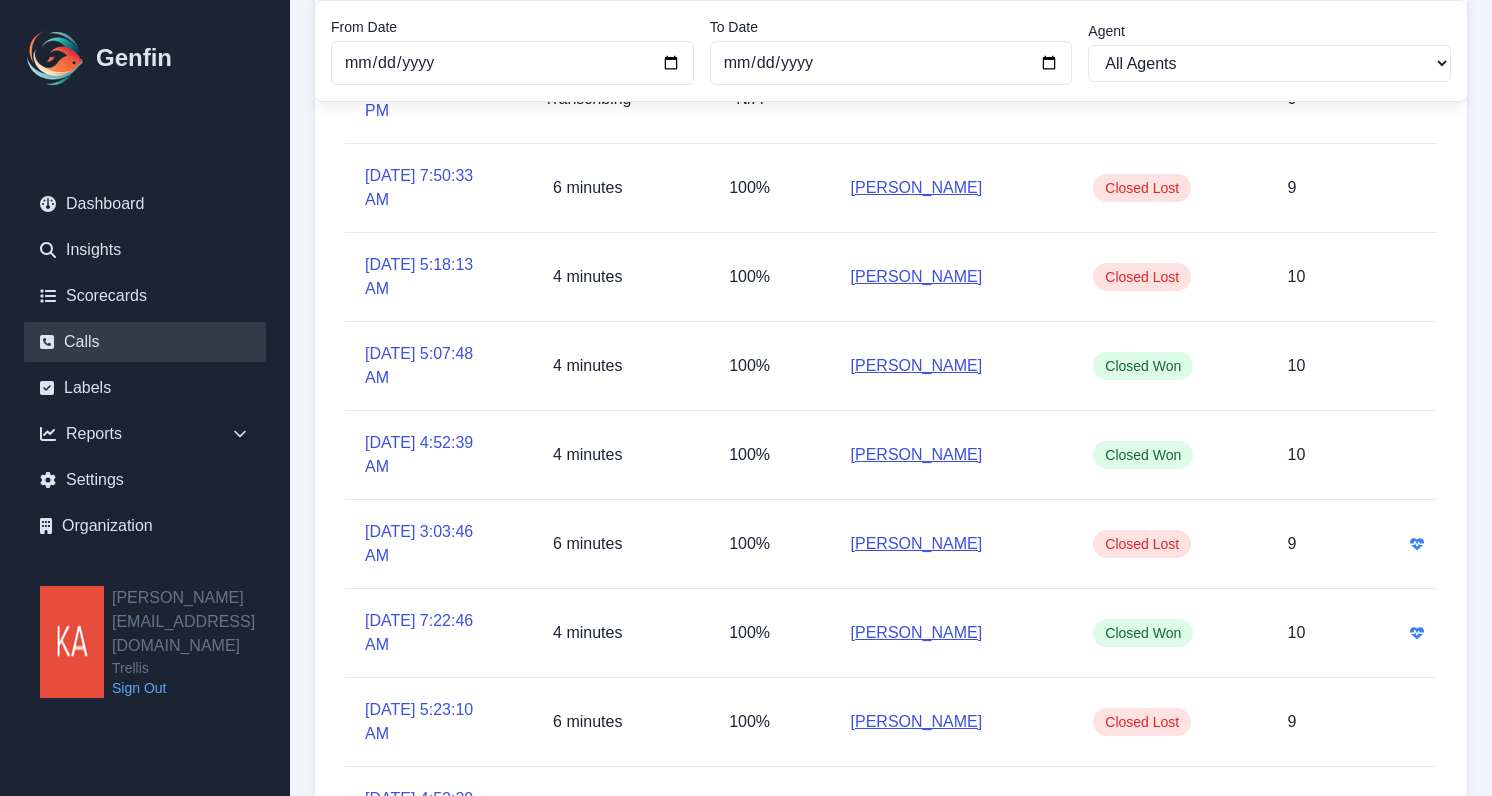 scroll, scrollTop: 0, scrollLeft: 0, axis: both 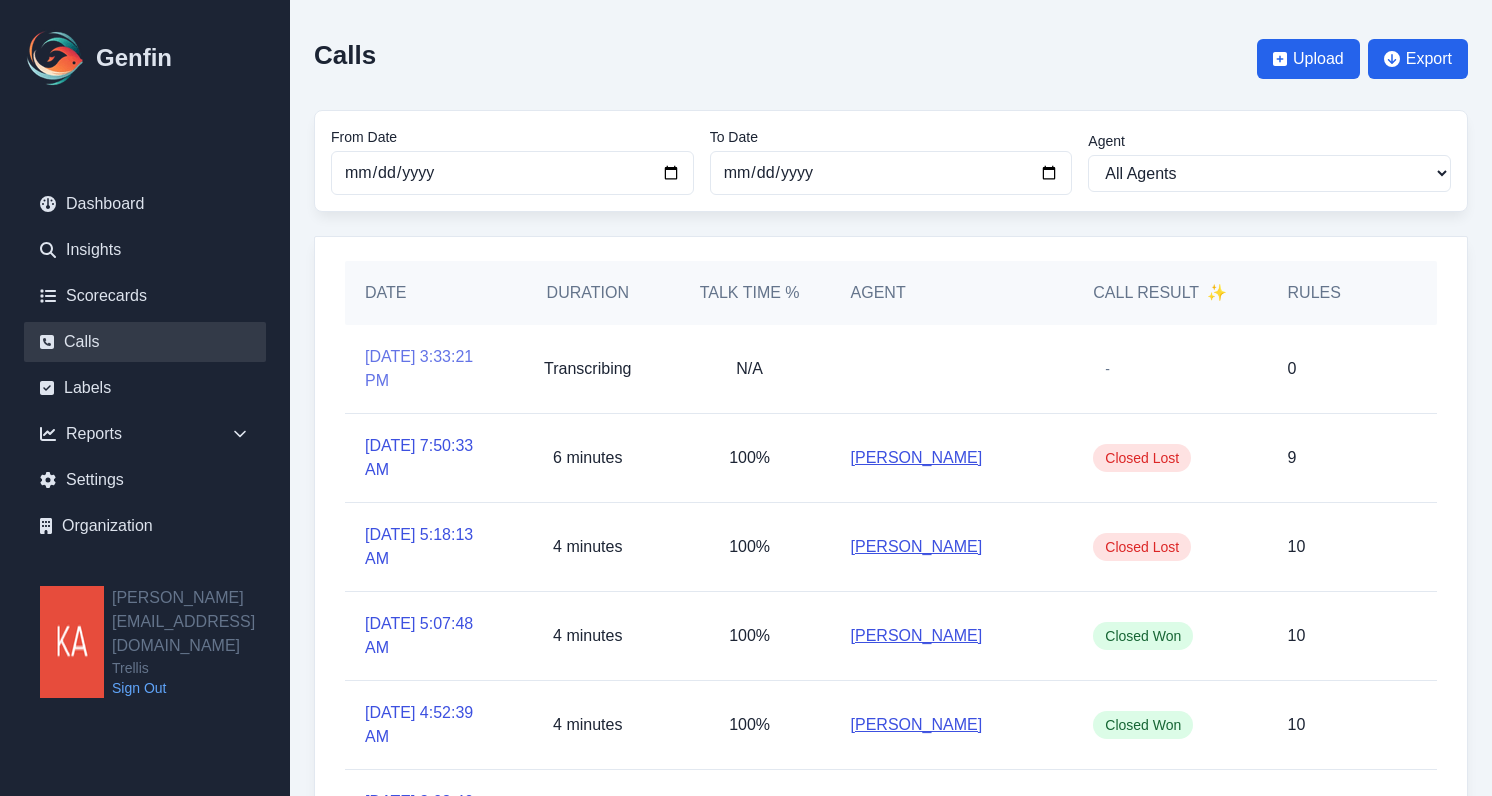 click on "[DATE] 3:33:21 PM" at bounding box center (426, 369) 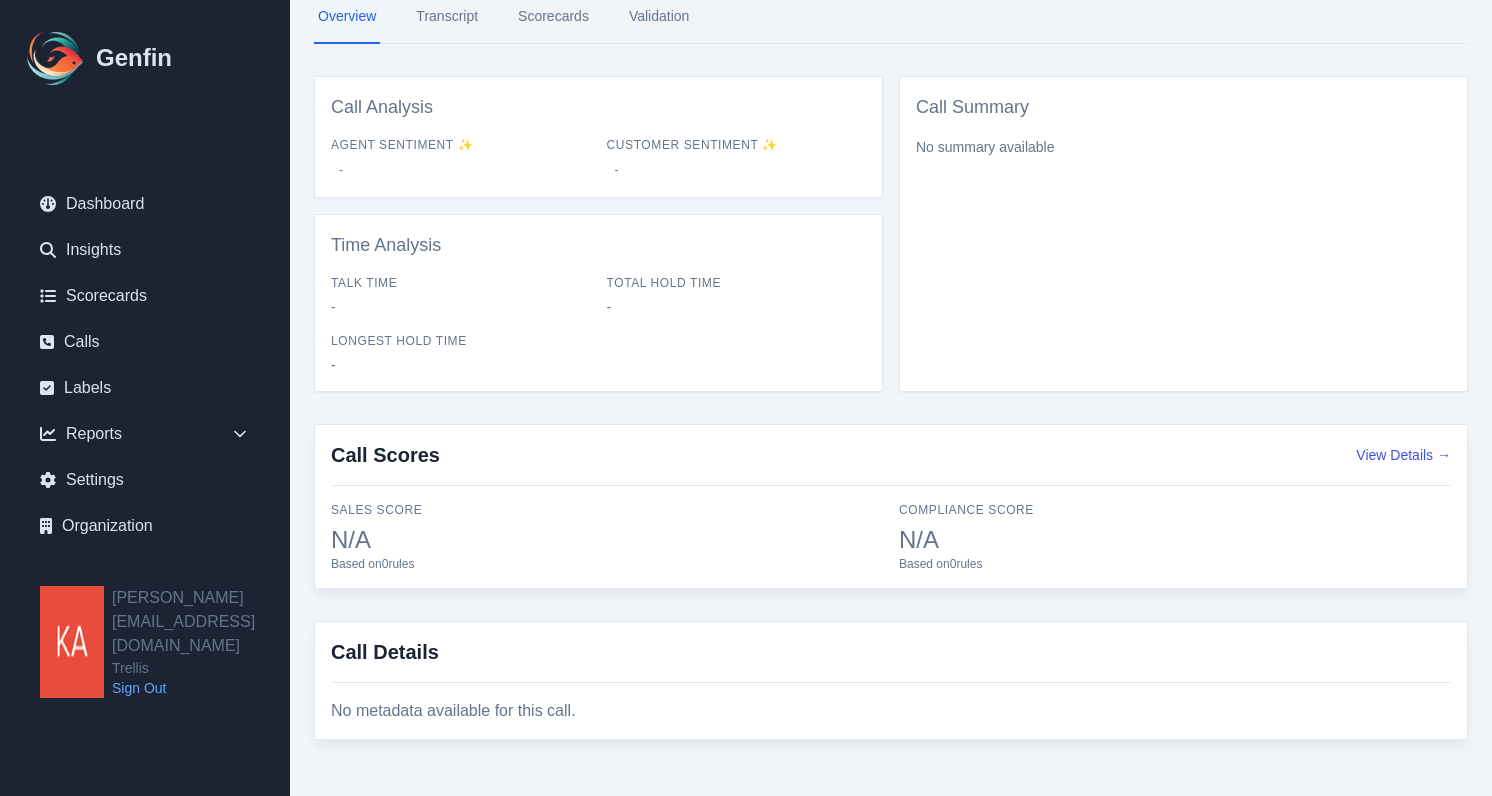 scroll, scrollTop: 0, scrollLeft: 0, axis: both 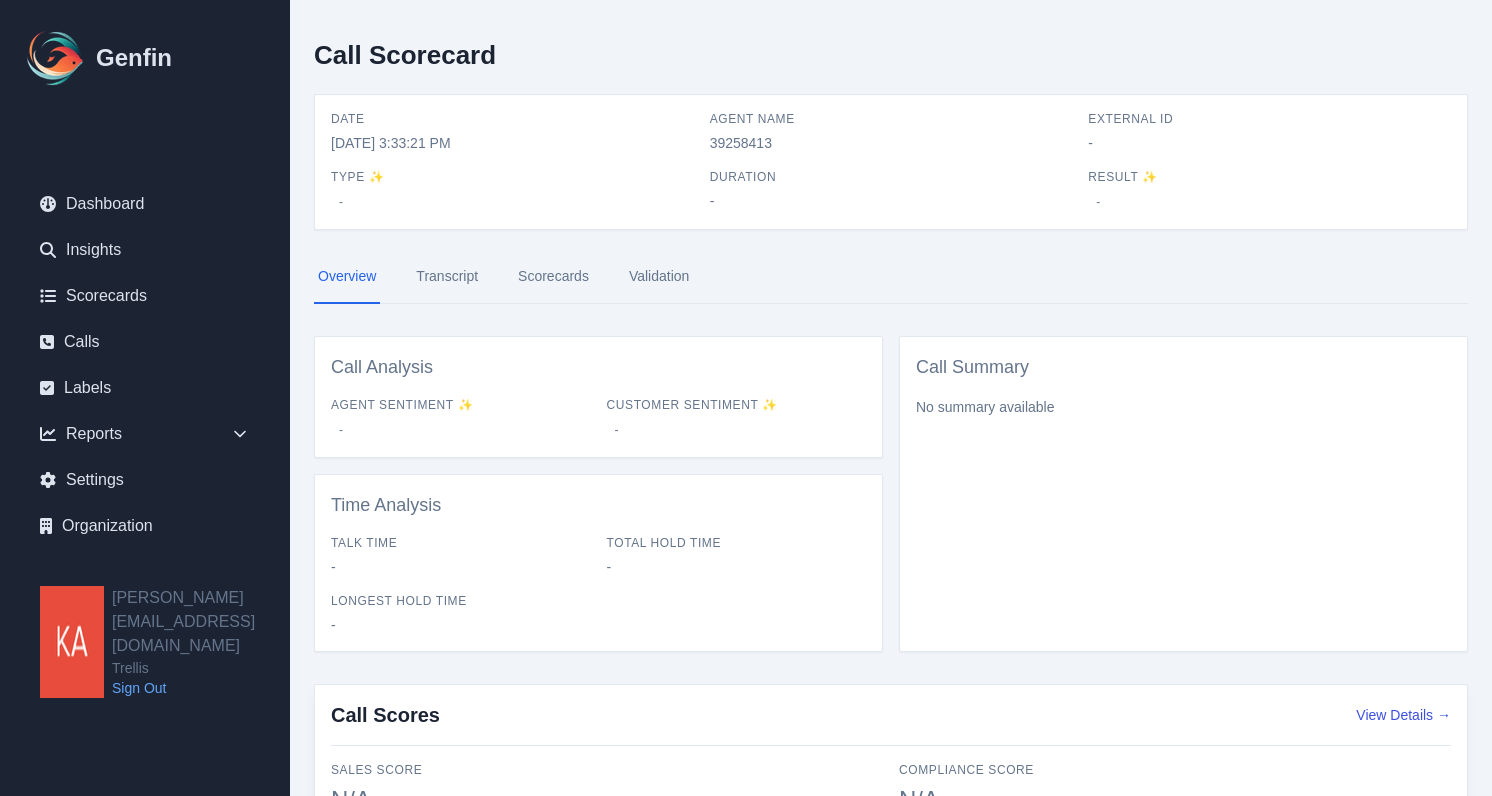 click on "Transcript" at bounding box center [447, 277] 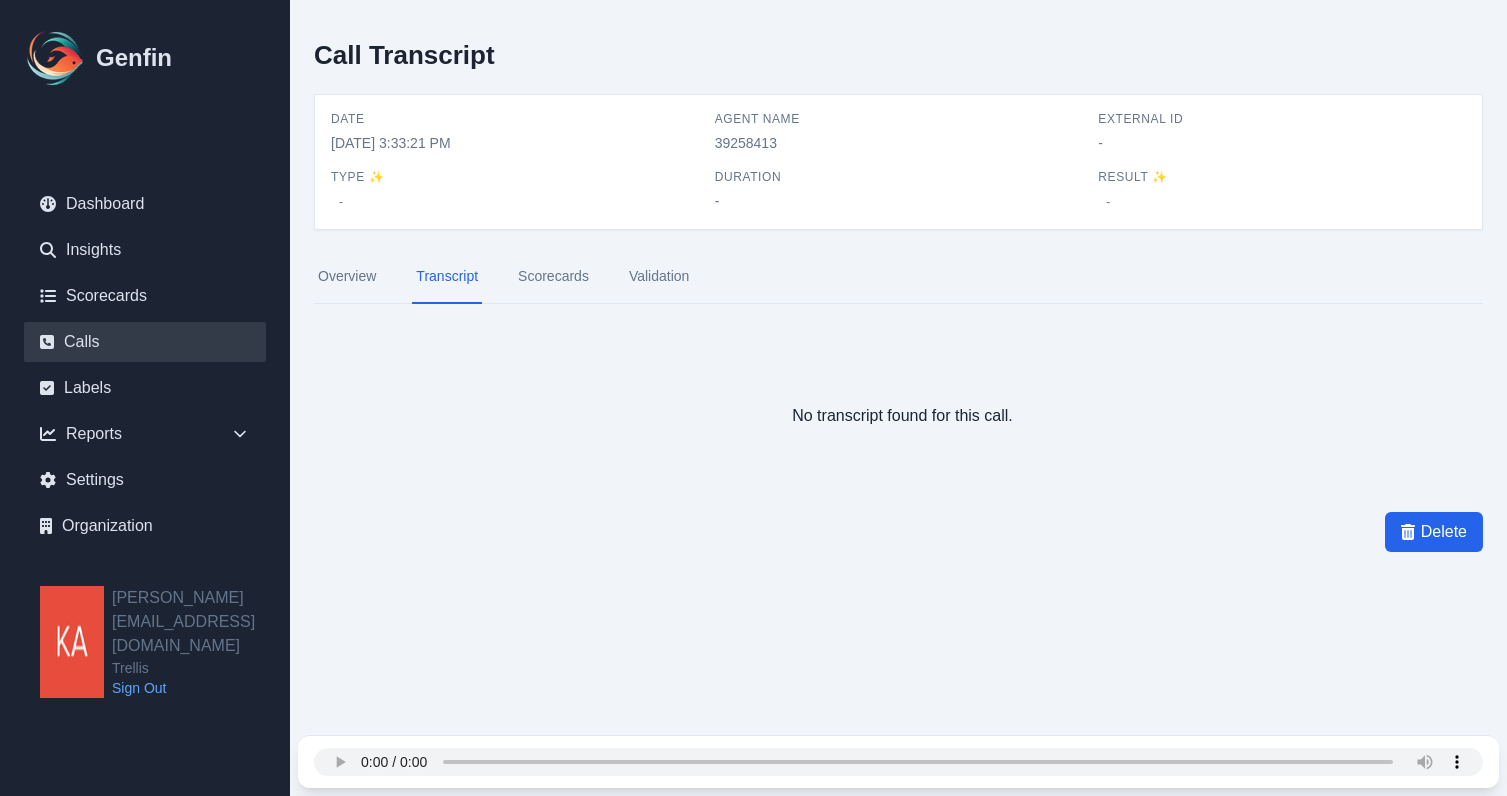 click on "Calls" at bounding box center [145, 342] 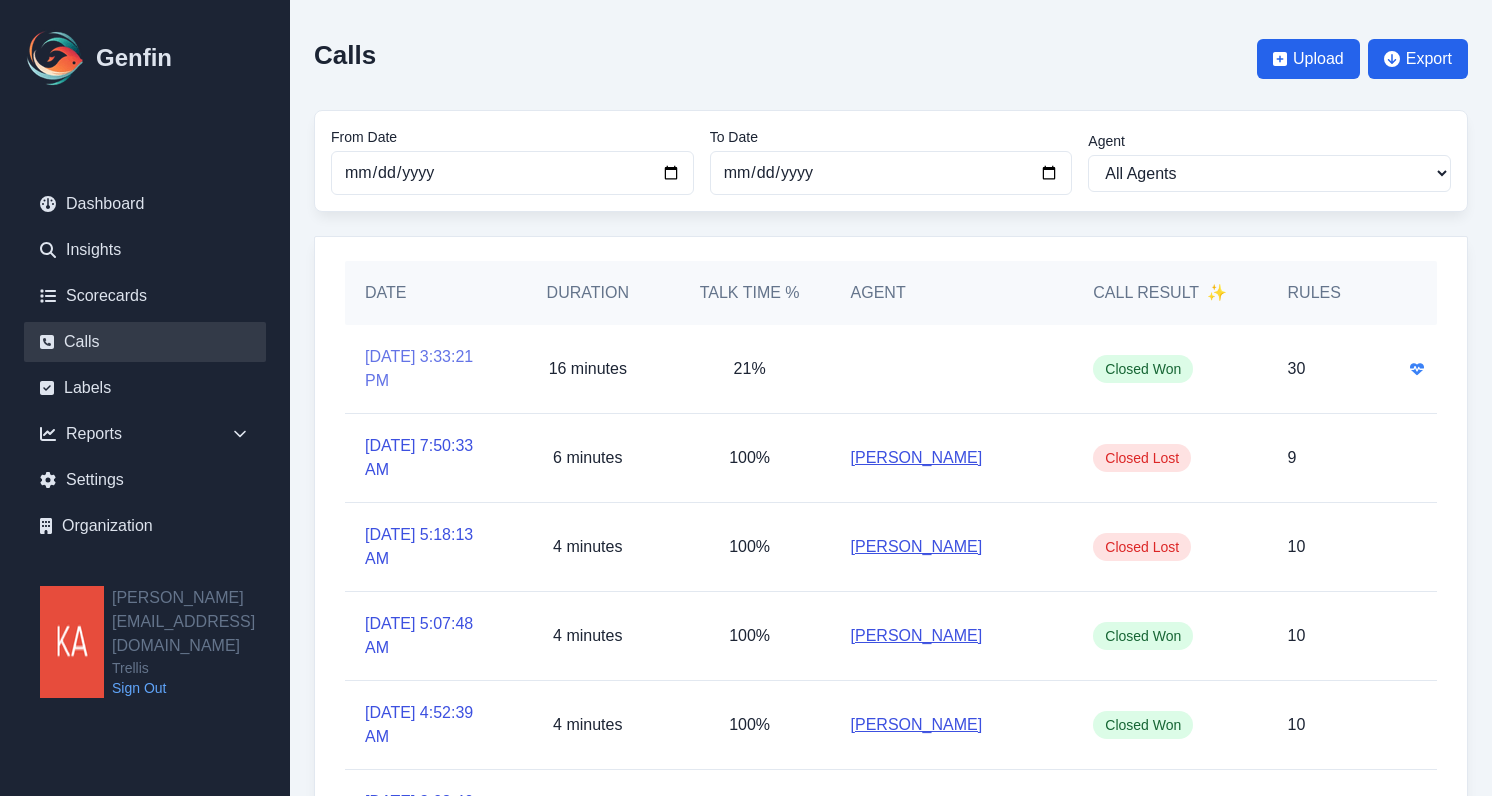 click on "7/2/2025, 3:33:21 PM" at bounding box center [426, 369] 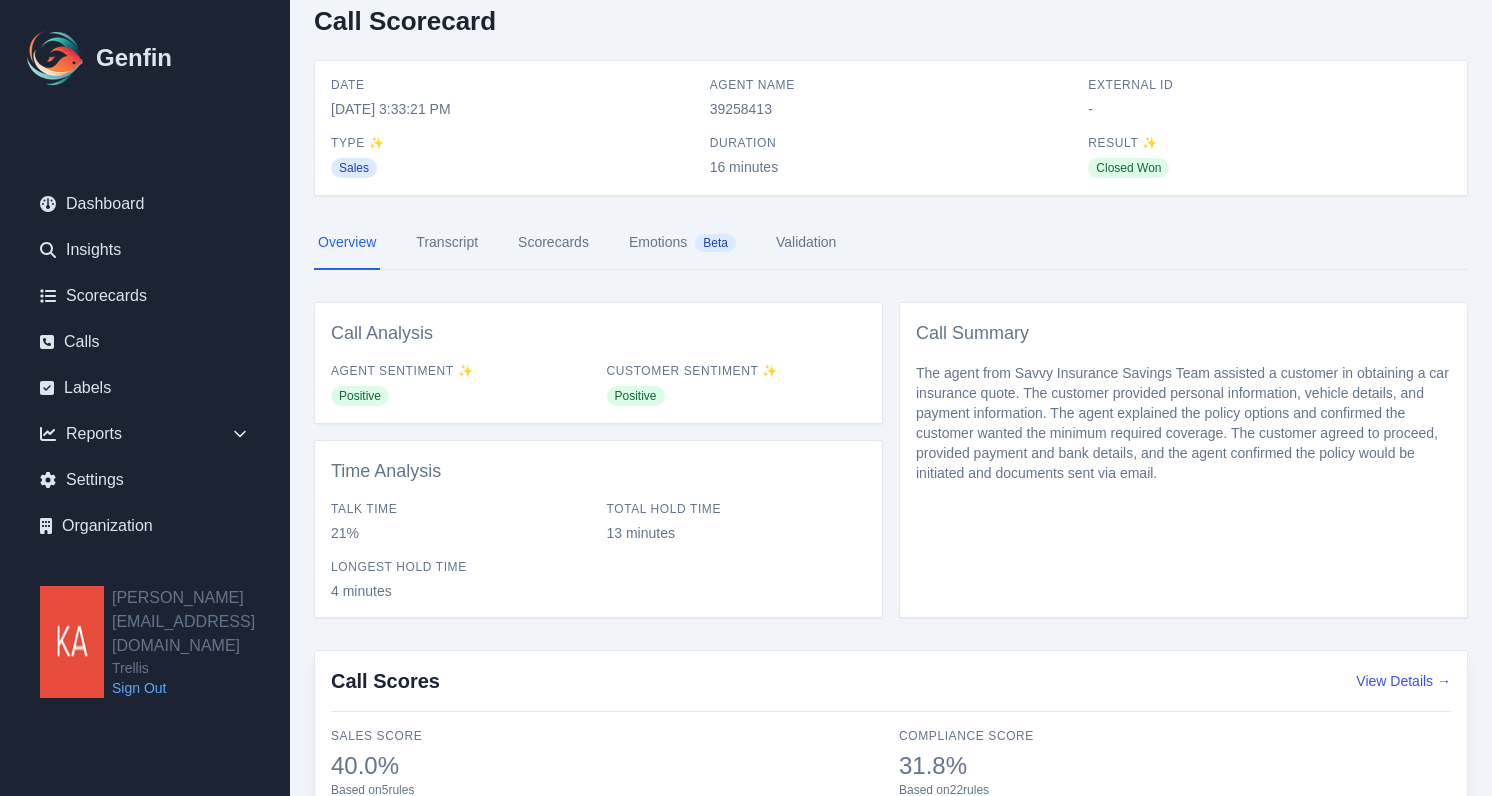 scroll, scrollTop: 0, scrollLeft: 0, axis: both 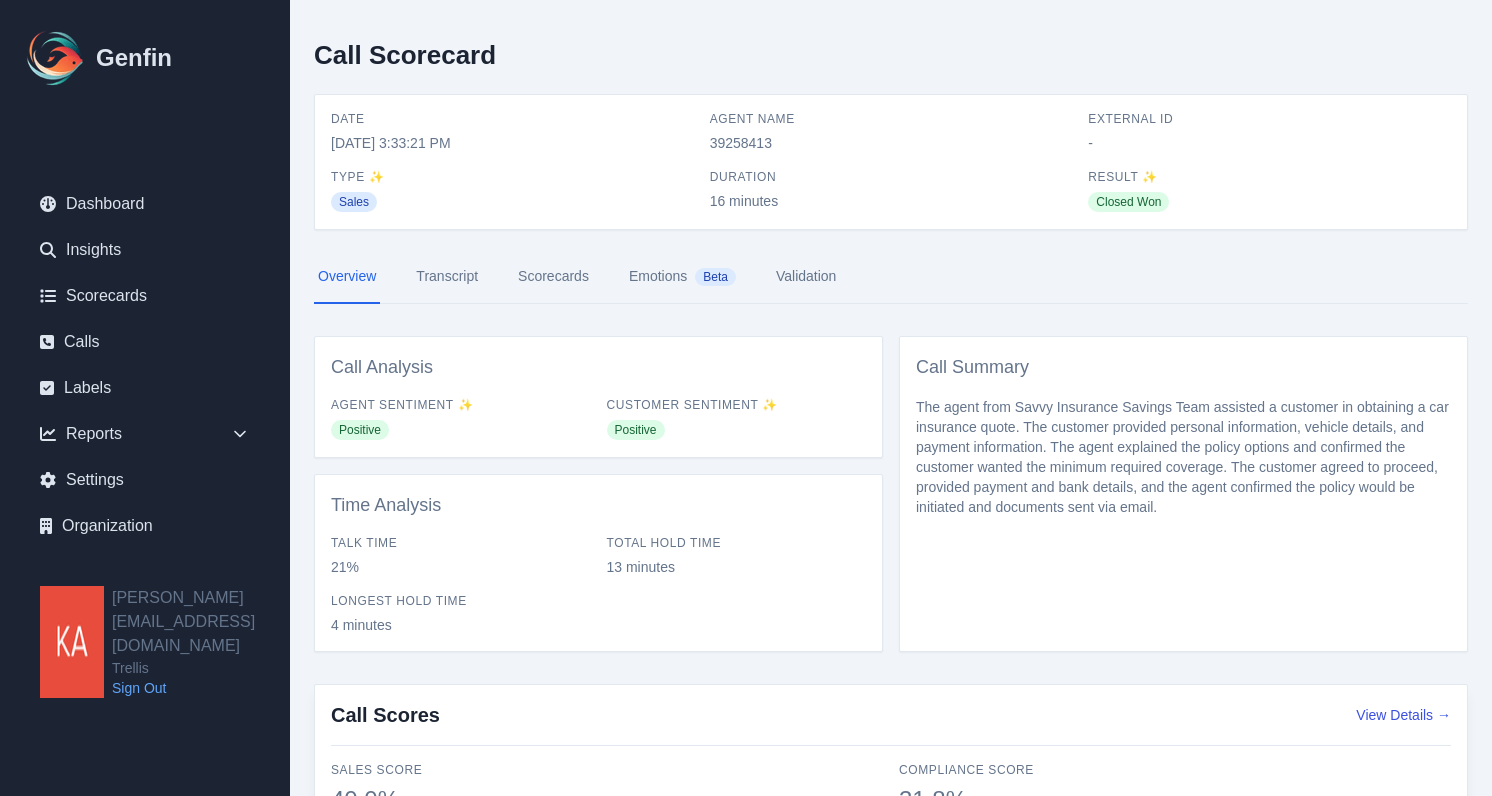 click on "Transcript" at bounding box center [447, 277] 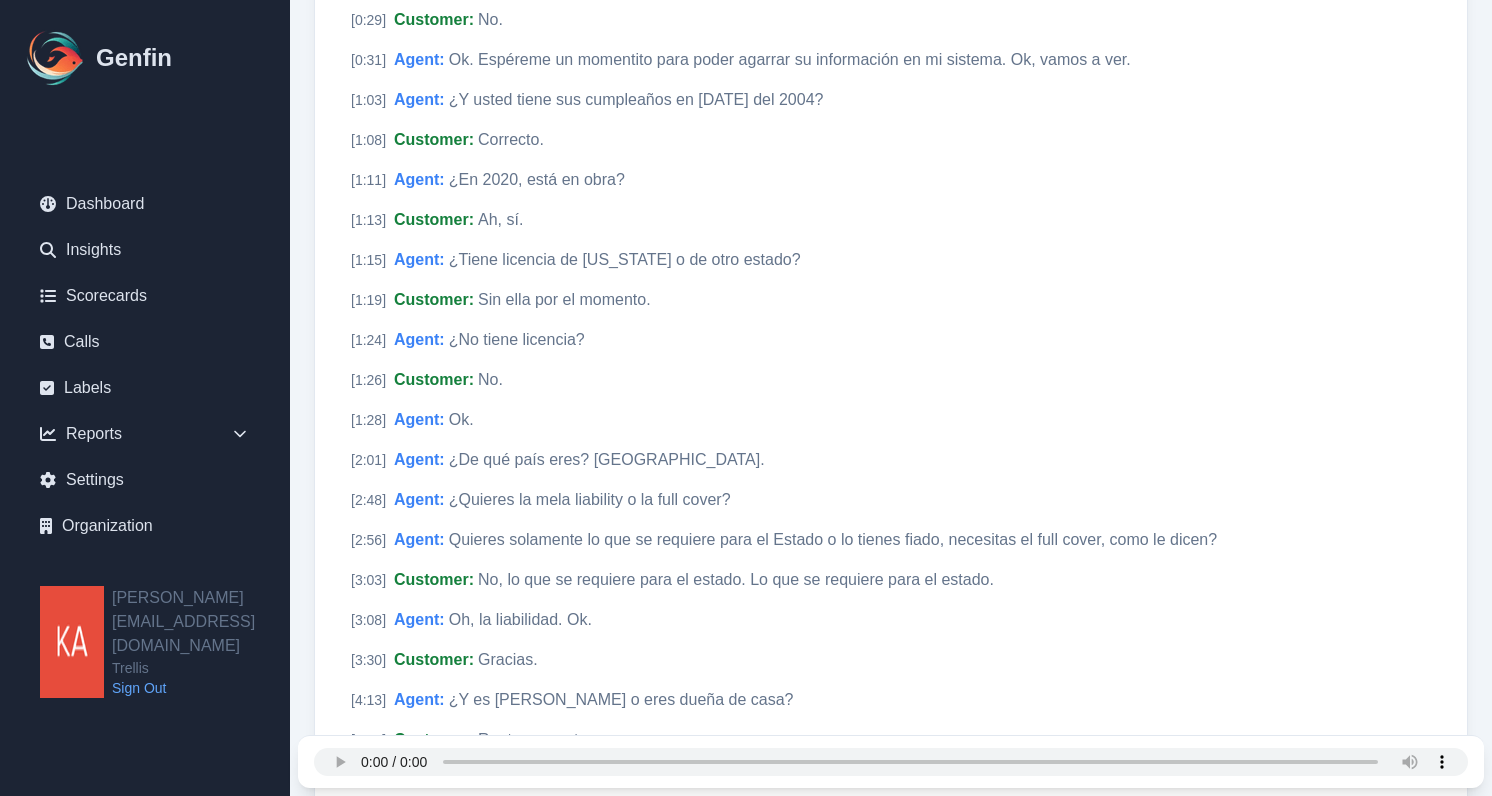 scroll, scrollTop: 0, scrollLeft: 0, axis: both 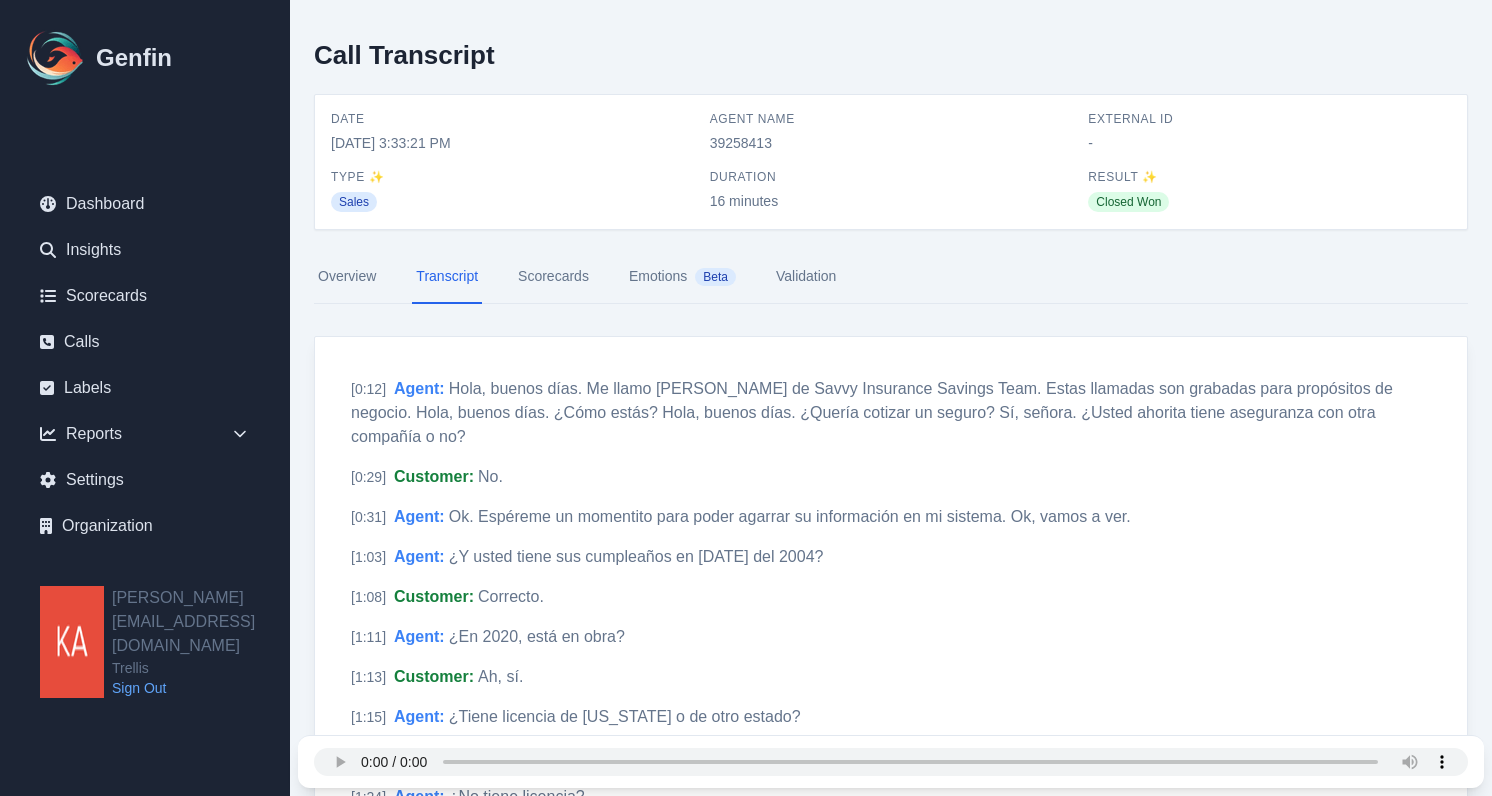 click on "Scorecards" at bounding box center [553, 277] 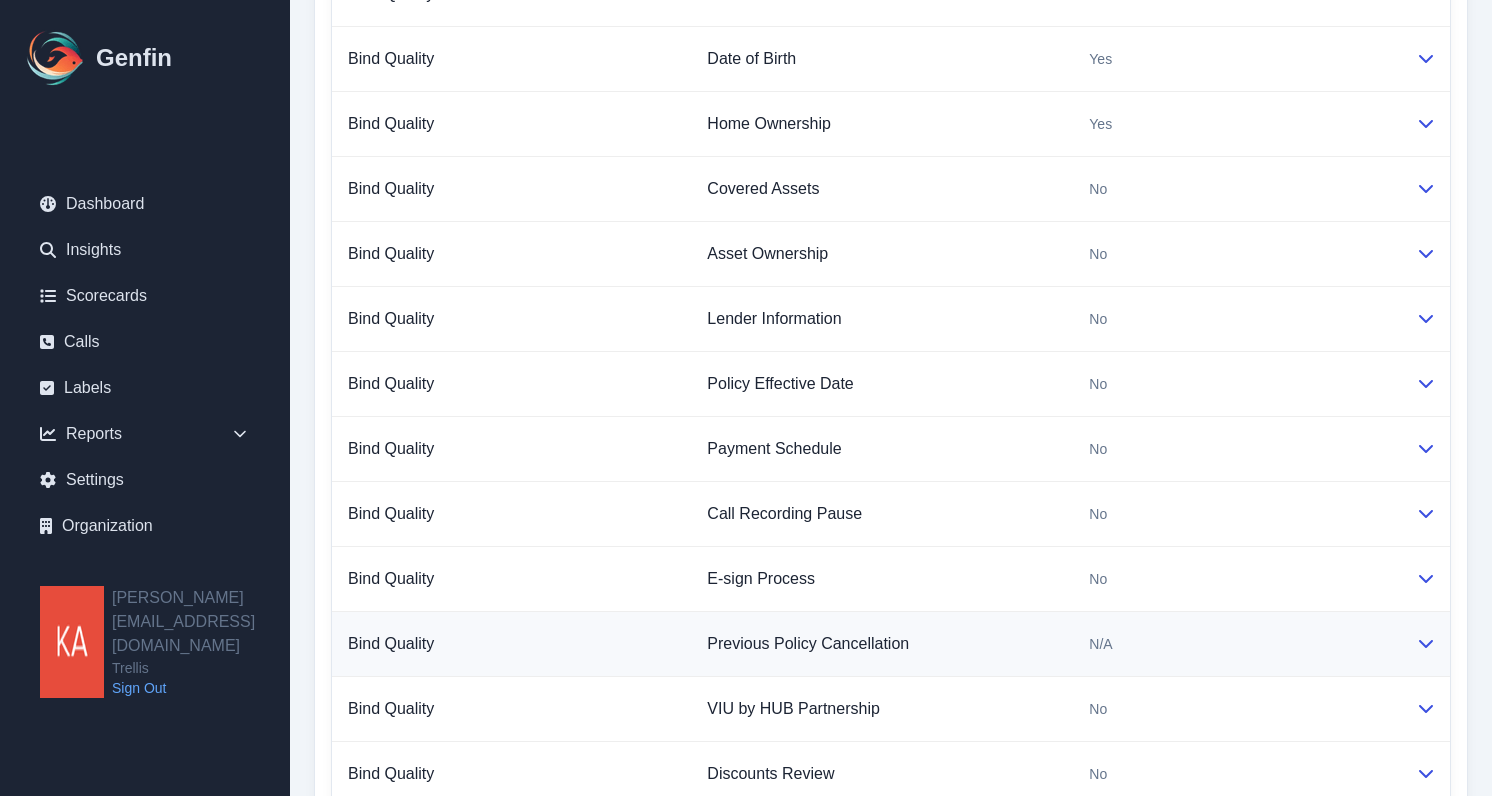 scroll, scrollTop: 2442, scrollLeft: 0, axis: vertical 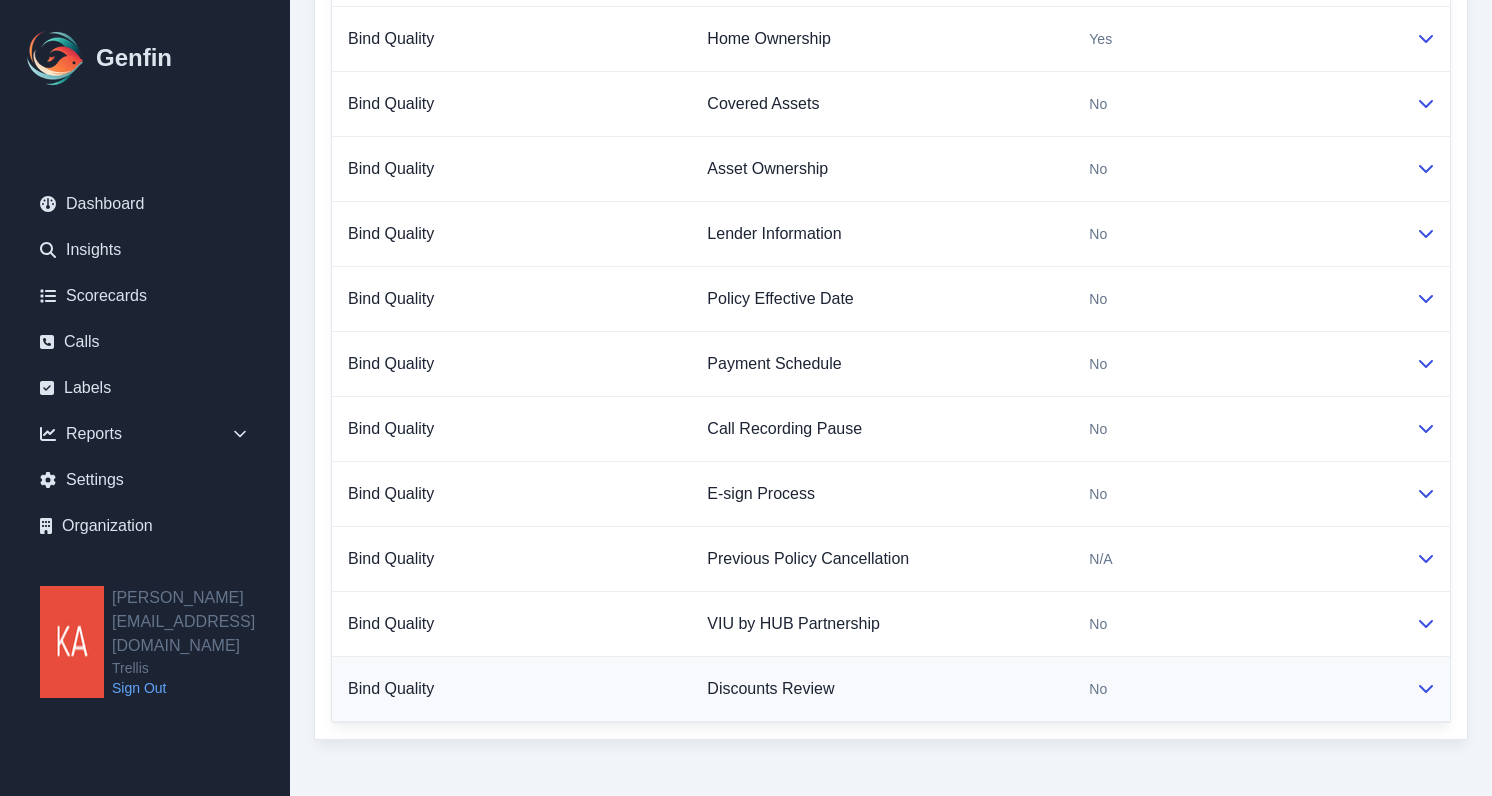 click at bounding box center [1426, 689] 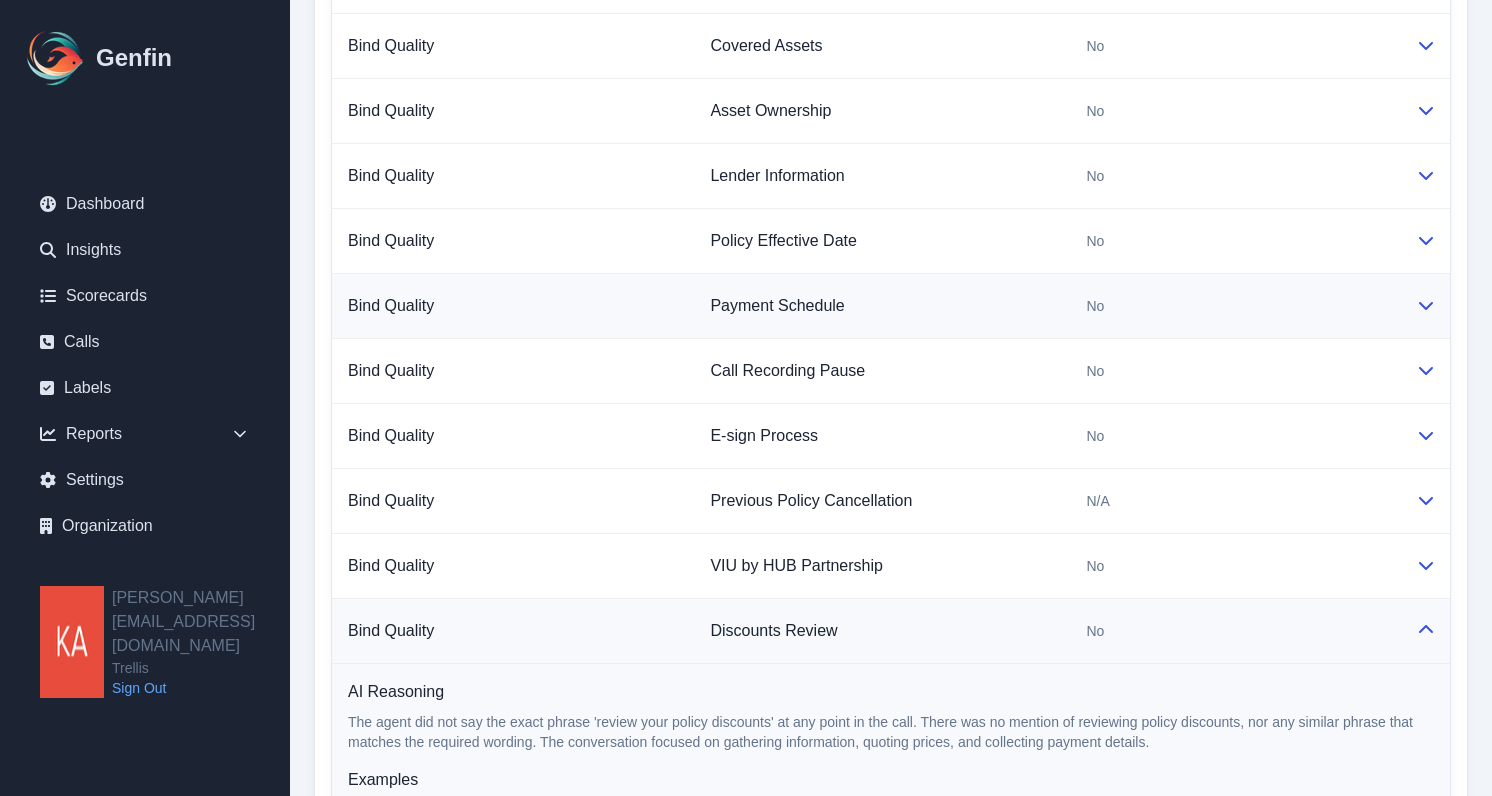 scroll, scrollTop: 2377, scrollLeft: 0, axis: vertical 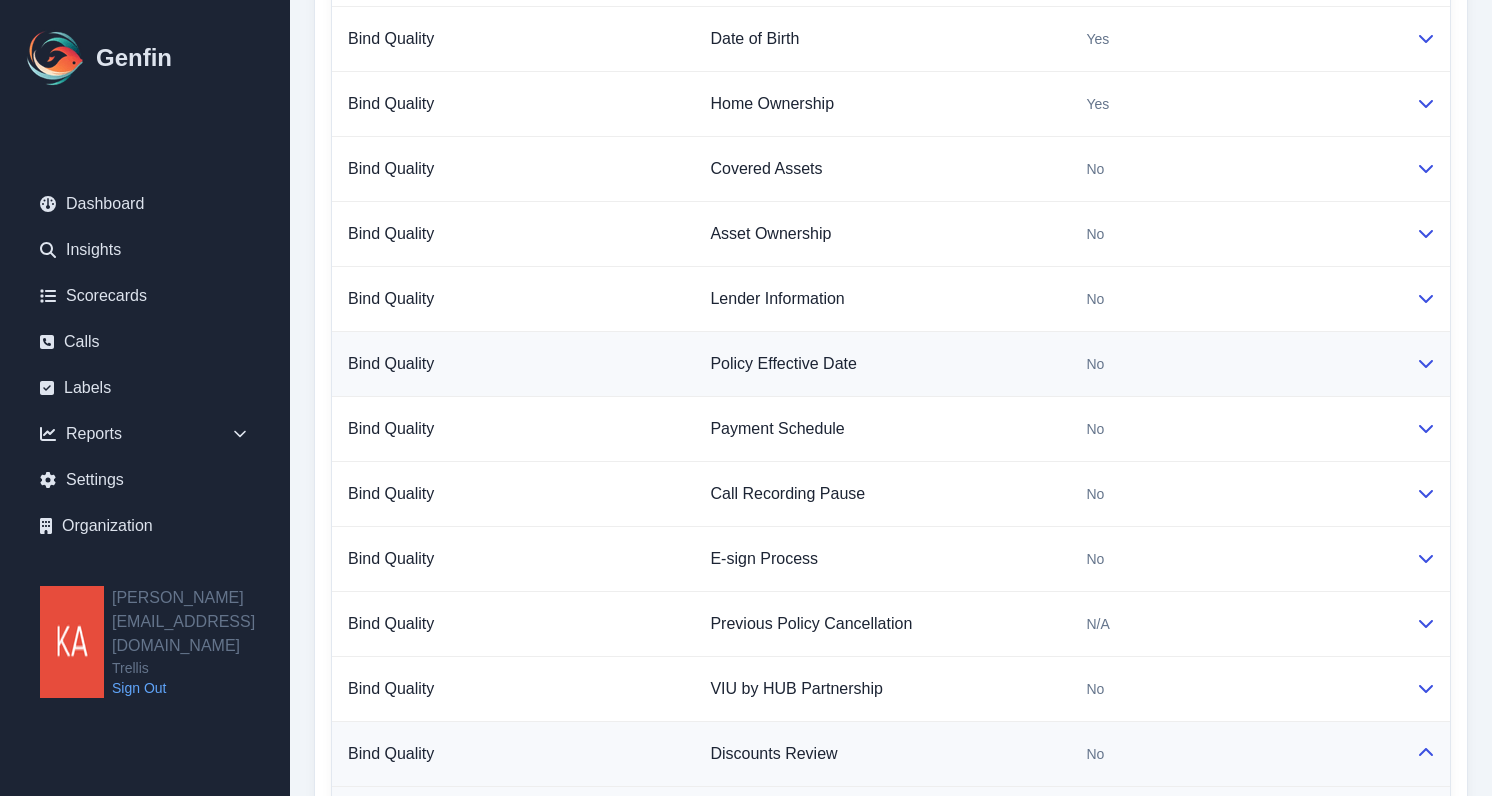 click at bounding box center [1425, 364] 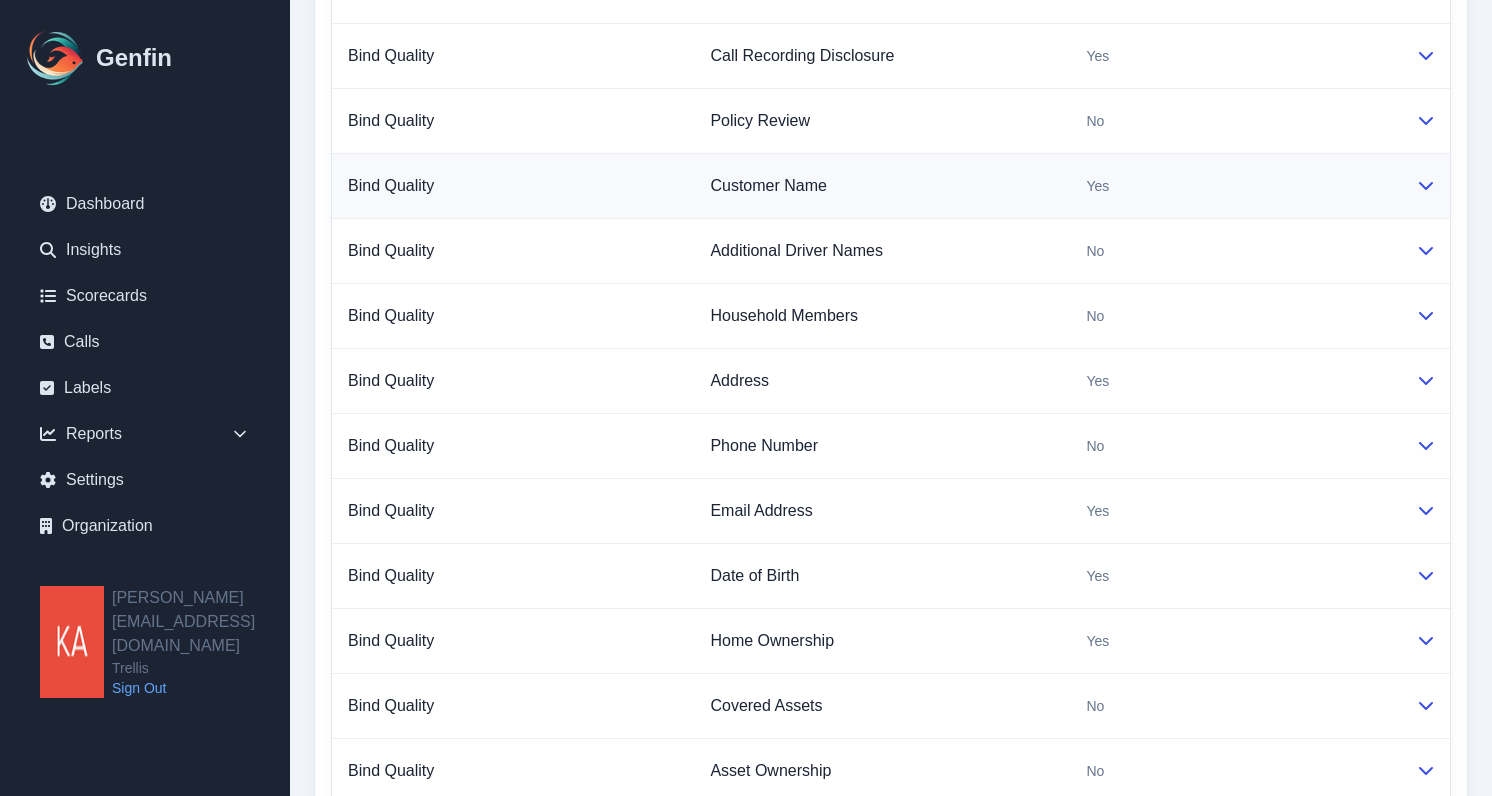scroll, scrollTop: 1732, scrollLeft: 0, axis: vertical 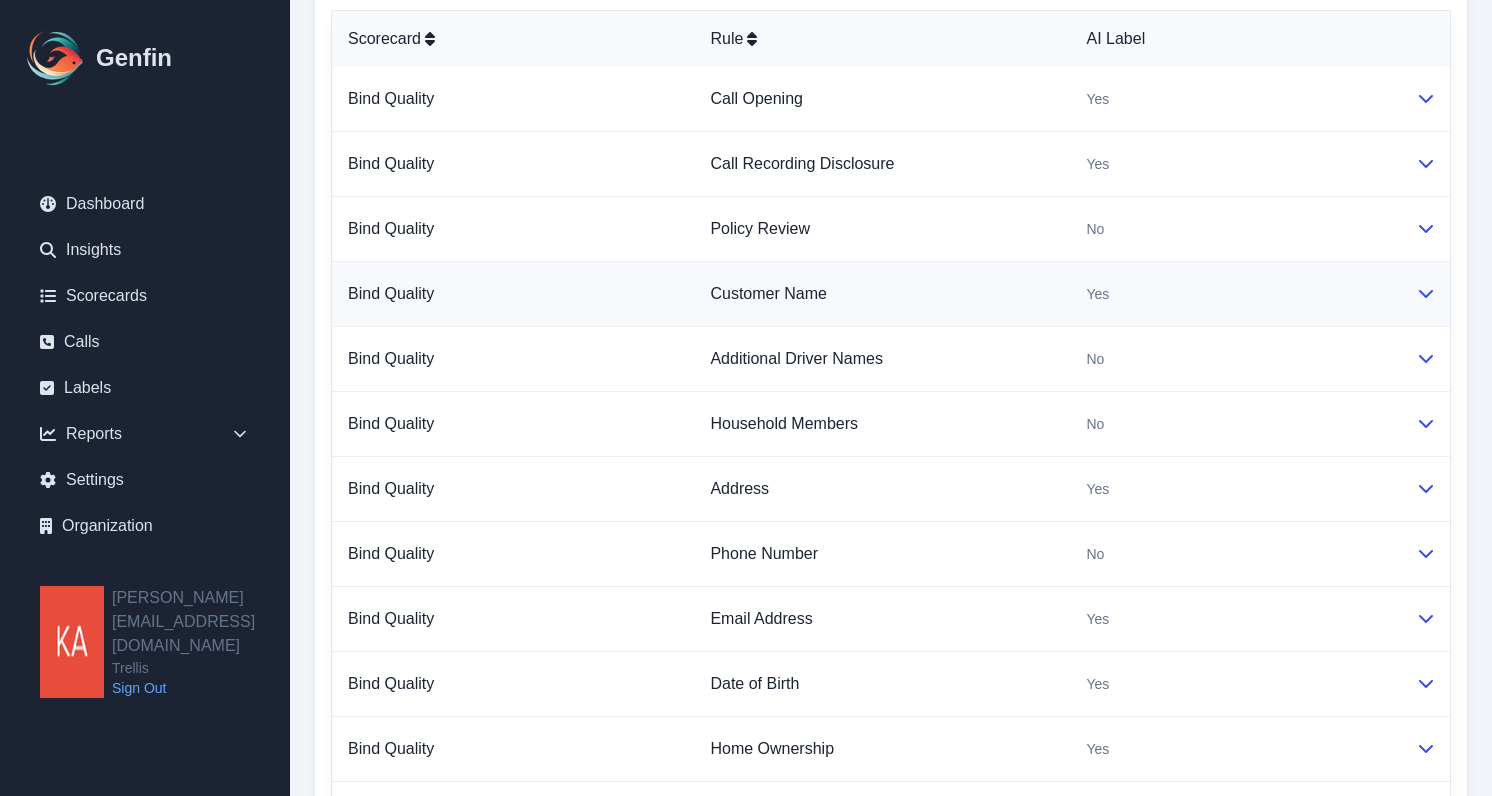 click on "Yes" at bounding box center [1235, 294] 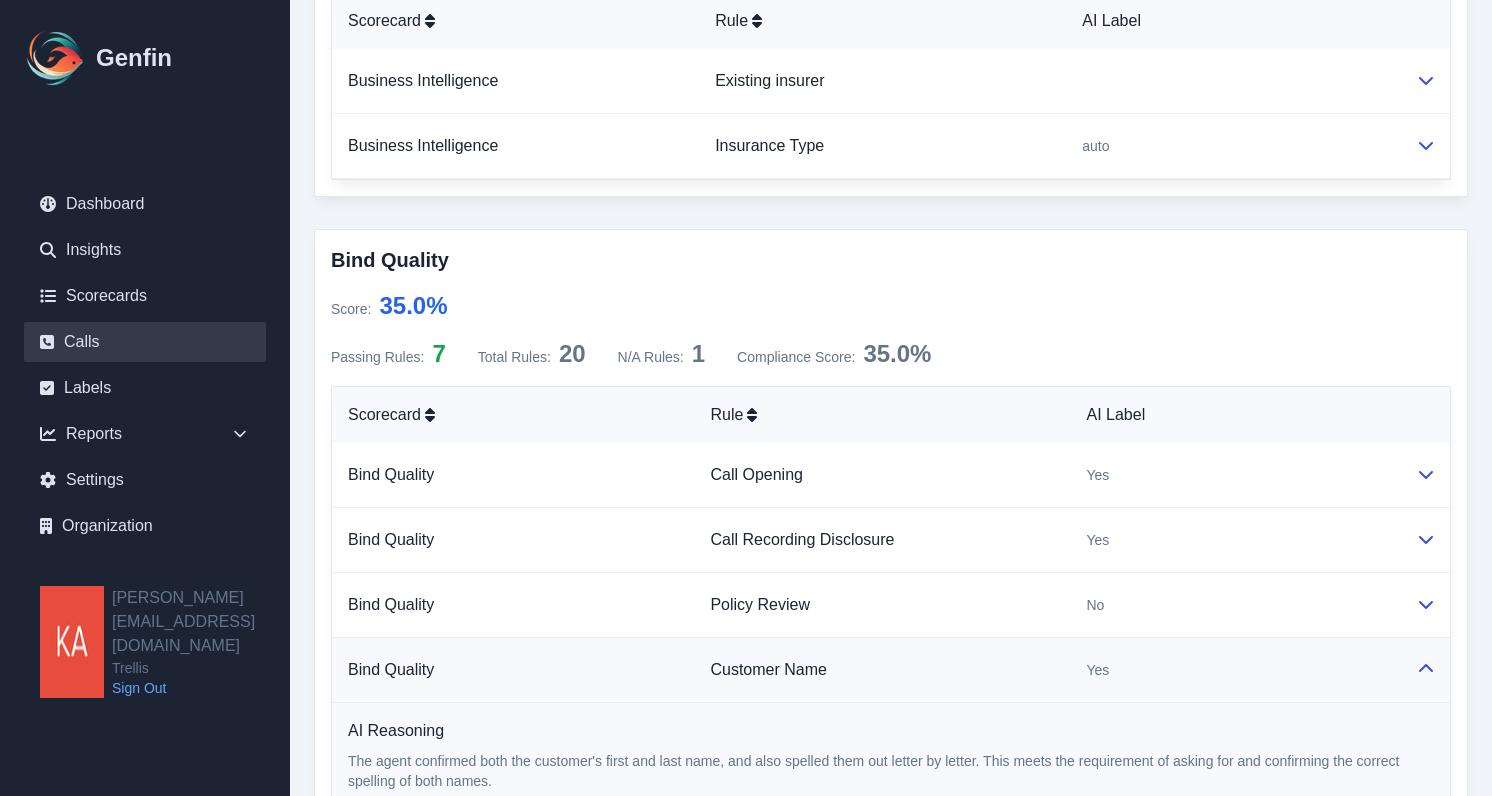 scroll, scrollTop: 1284, scrollLeft: 0, axis: vertical 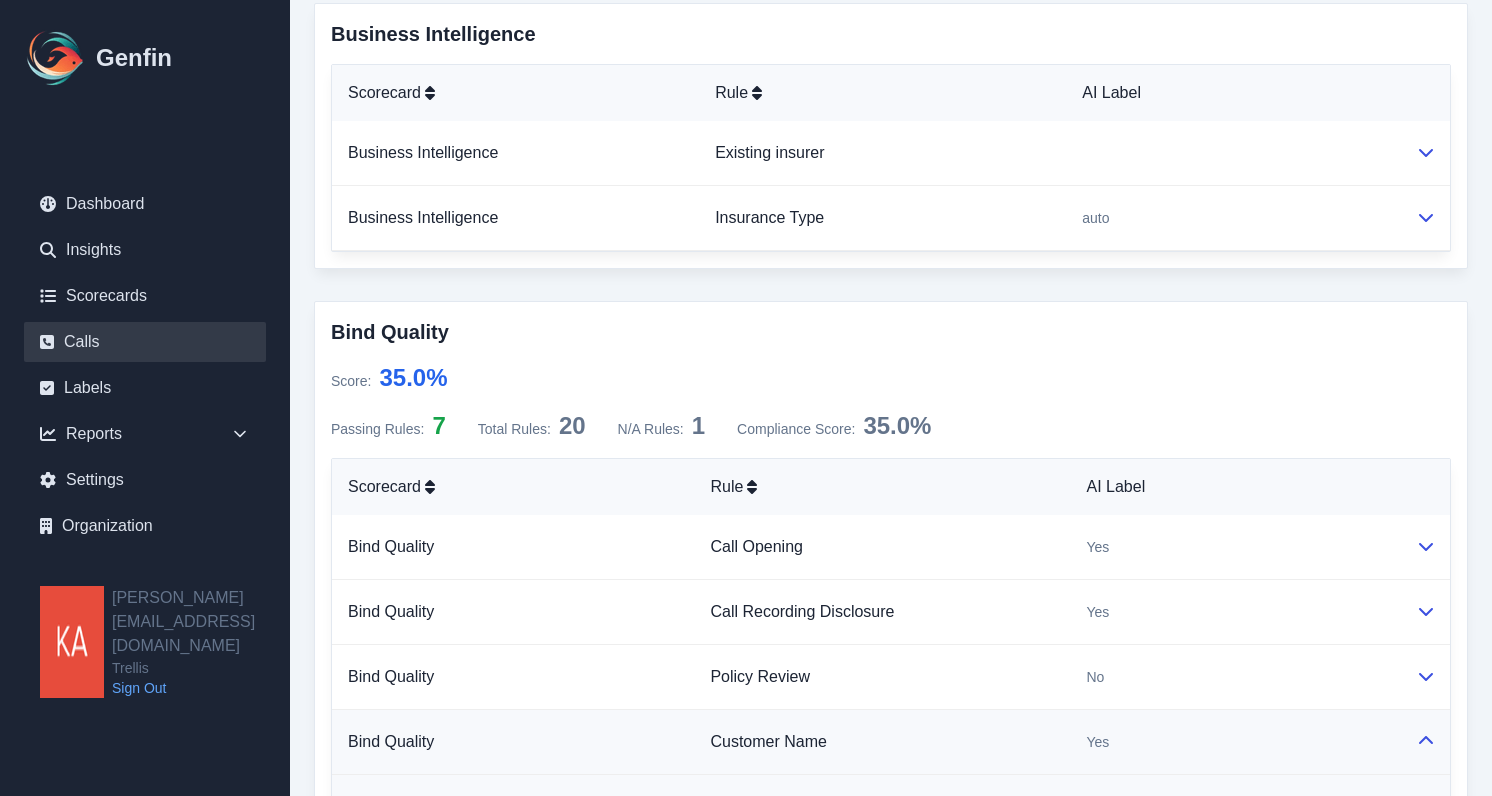click on "Calls" at bounding box center [145, 342] 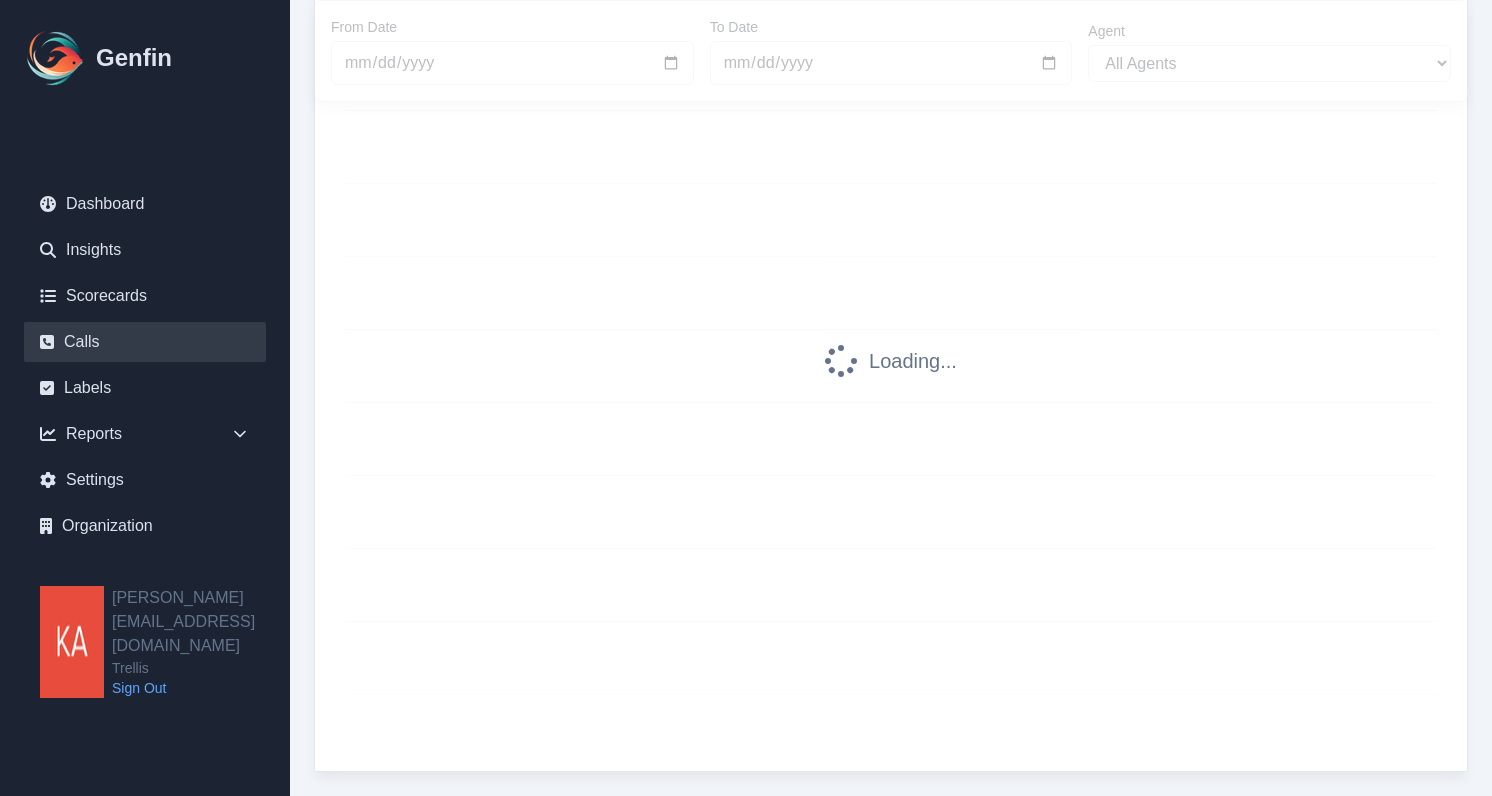 scroll, scrollTop: 0, scrollLeft: 0, axis: both 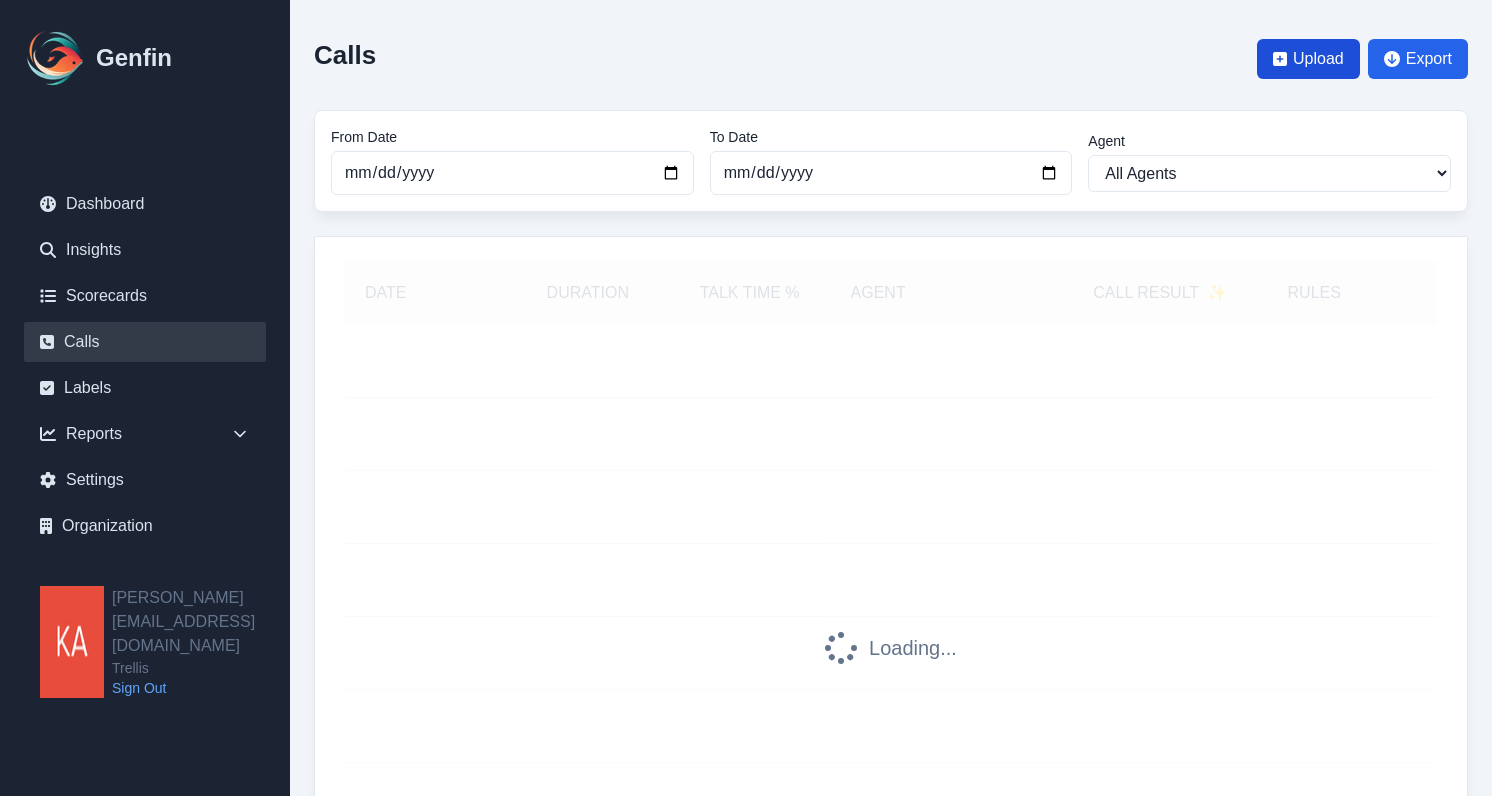 click on "Upload" at bounding box center [1318, 59] 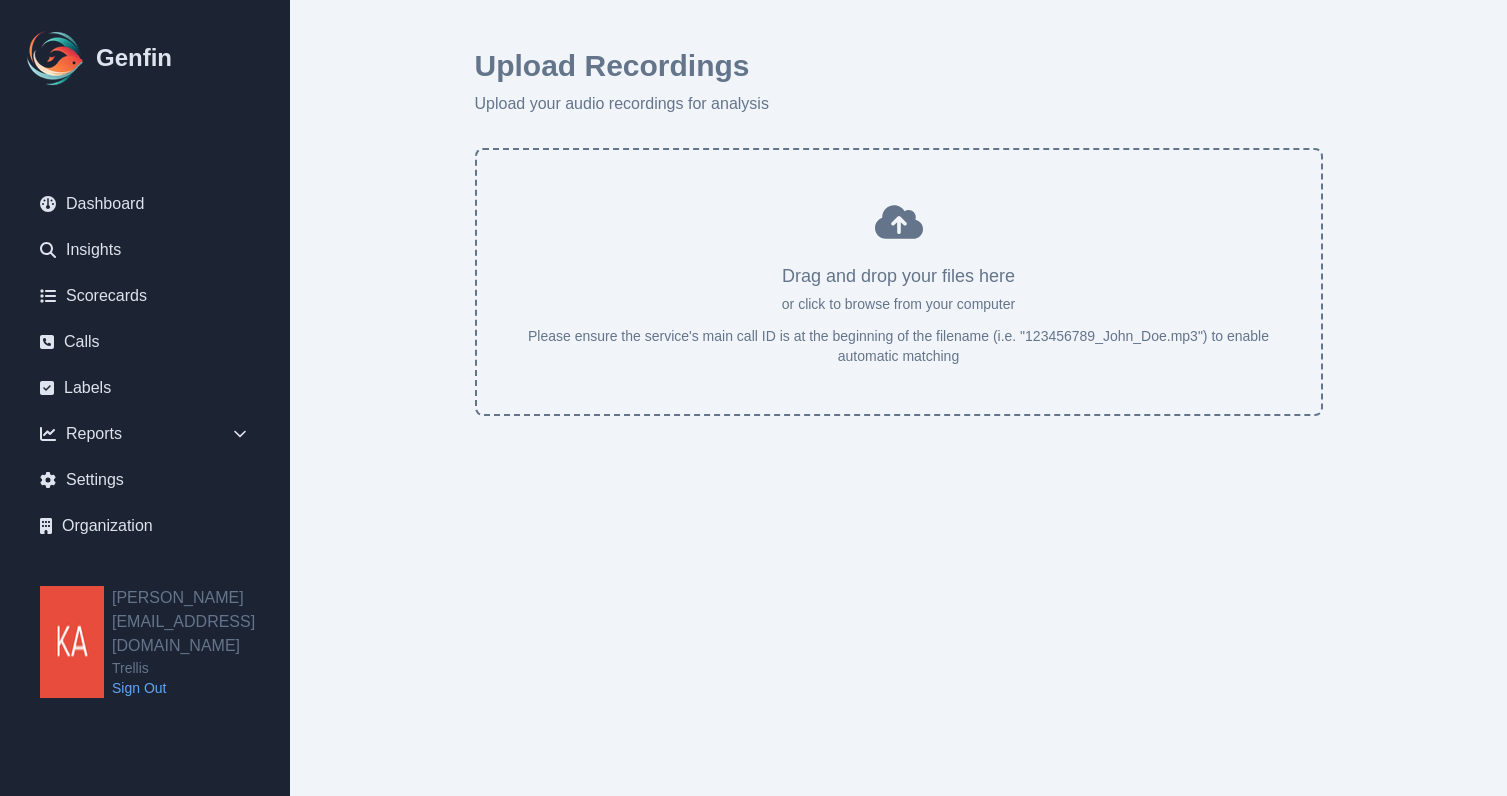 click at bounding box center [899, 290] 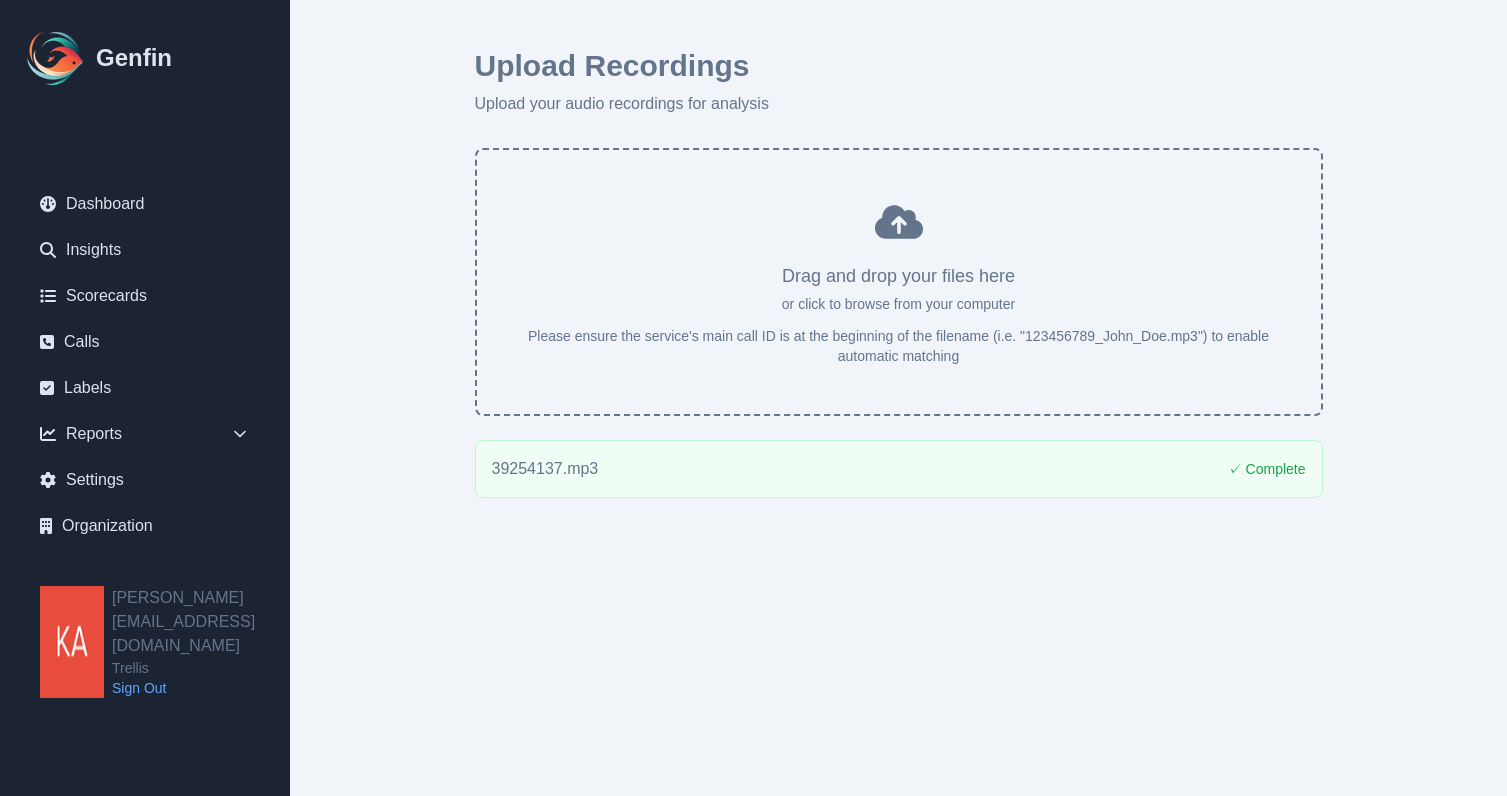click on "39254137.mp3" at bounding box center [545, 469] 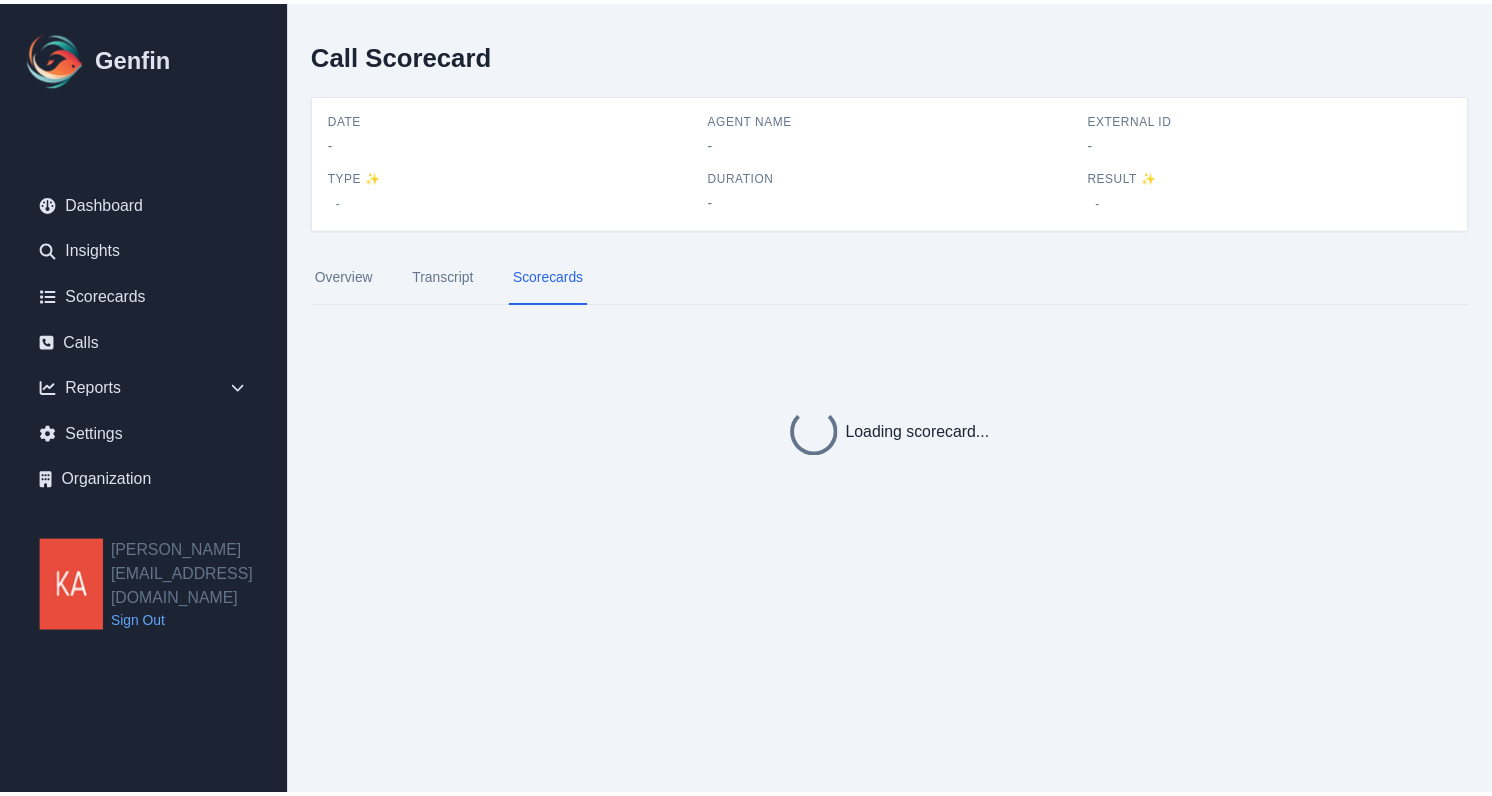 scroll, scrollTop: 0, scrollLeft: 0, axis: both 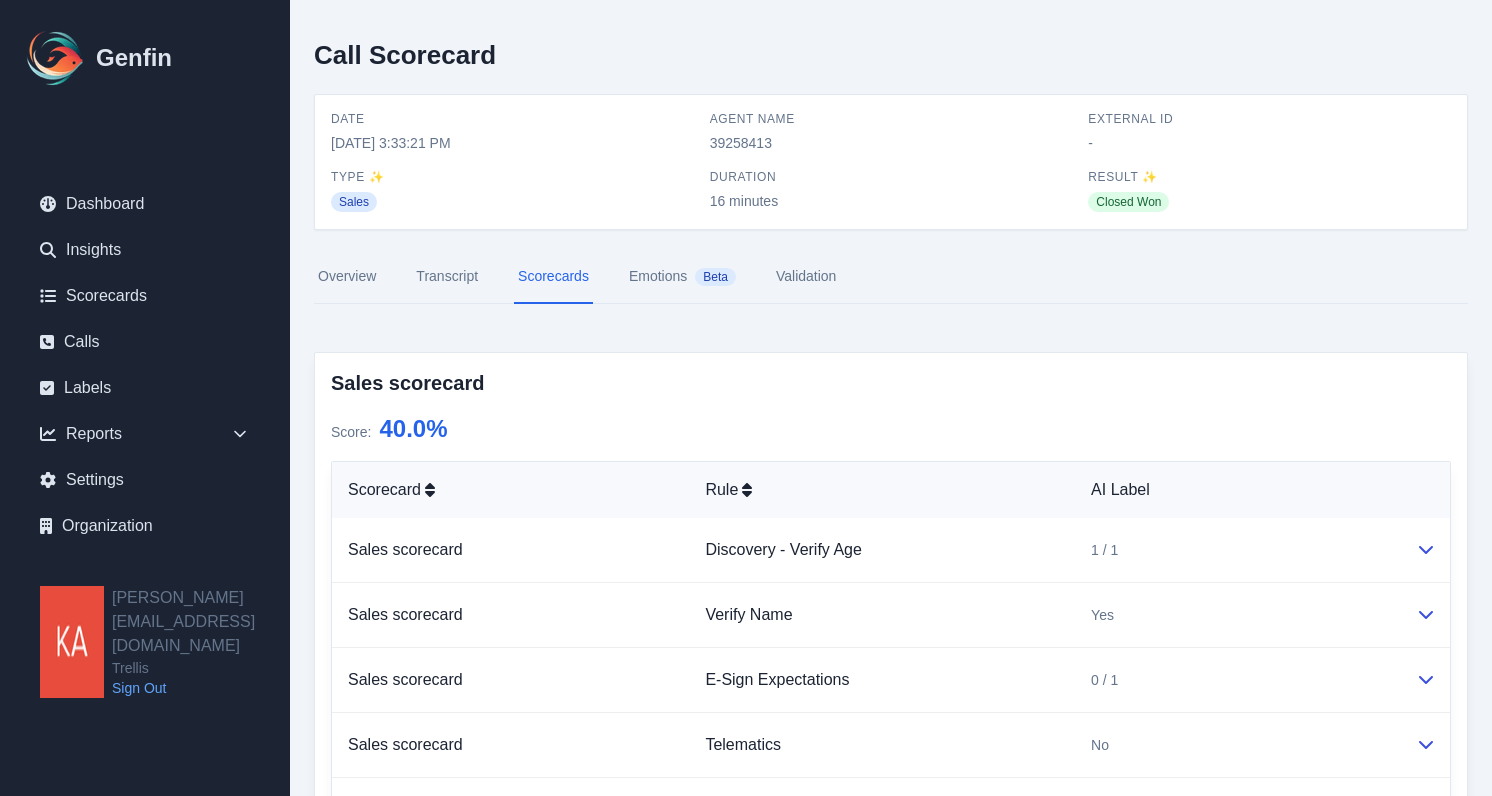 click on "Emotions Beta" at bounding box center [682, 277] 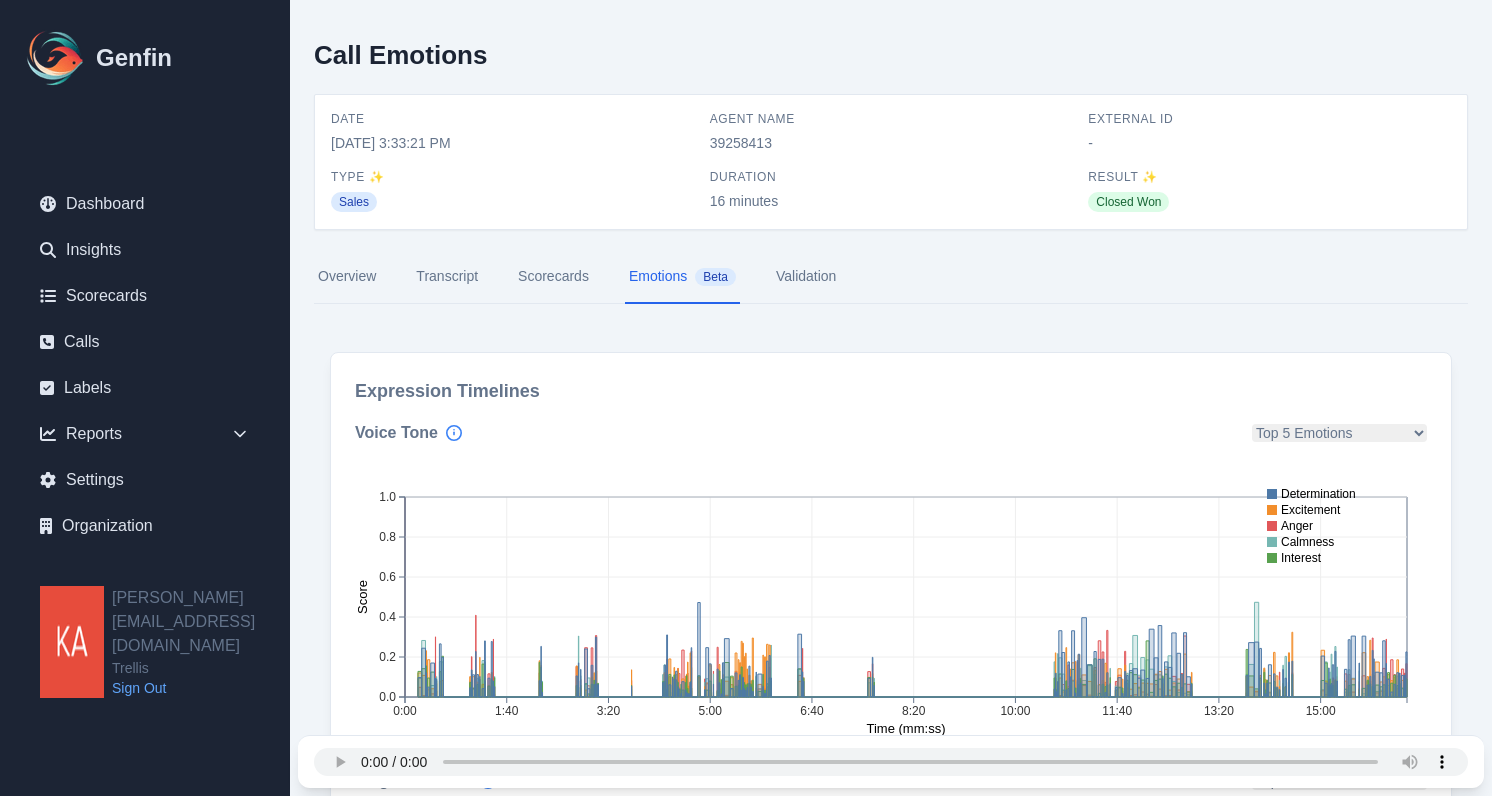 click on "Validation" at bounding box center (806, 277) 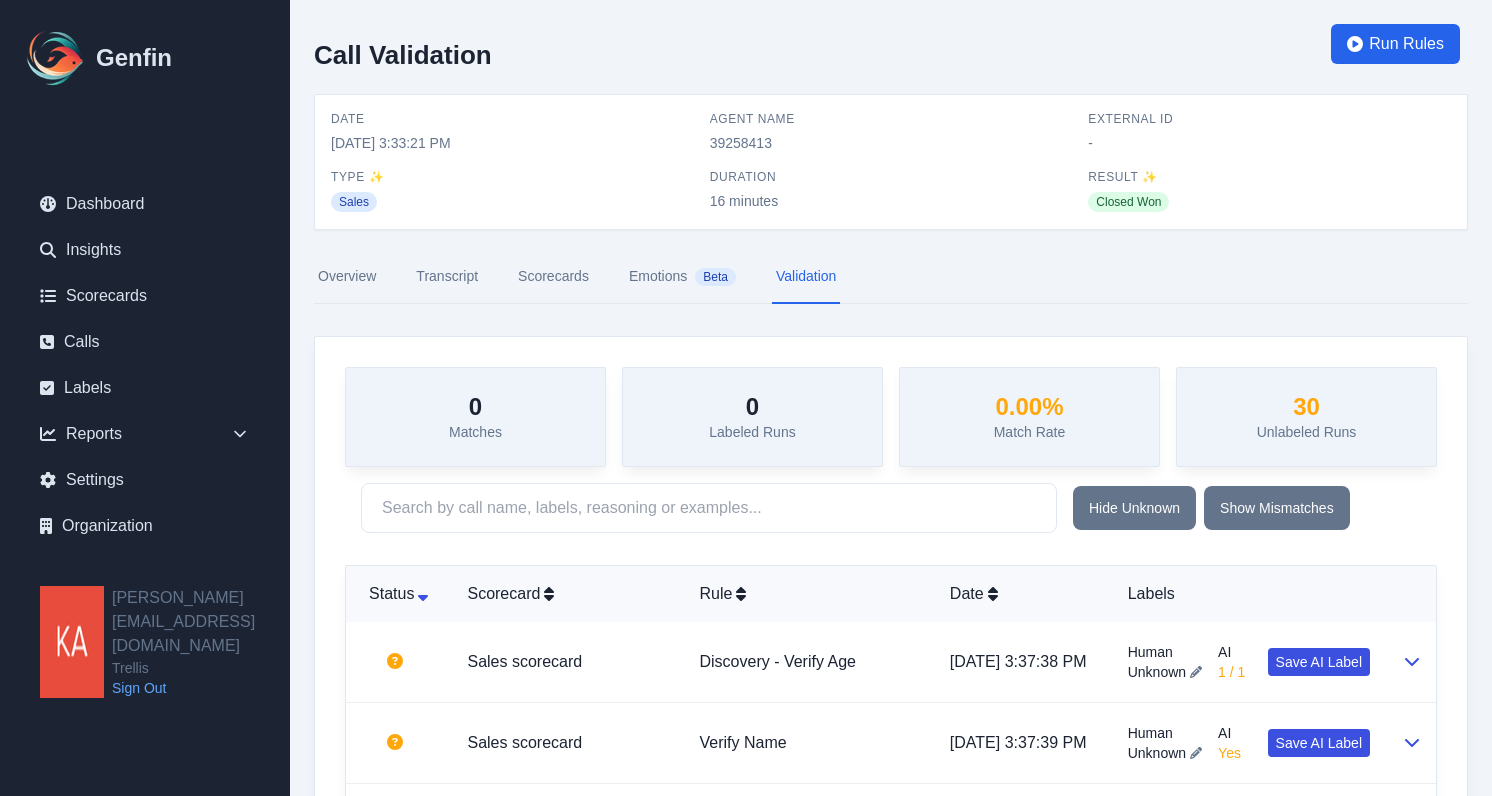 click on "Overview Transcript Scorecards Emotions Beta Validation" at bounding box center [891, 277] 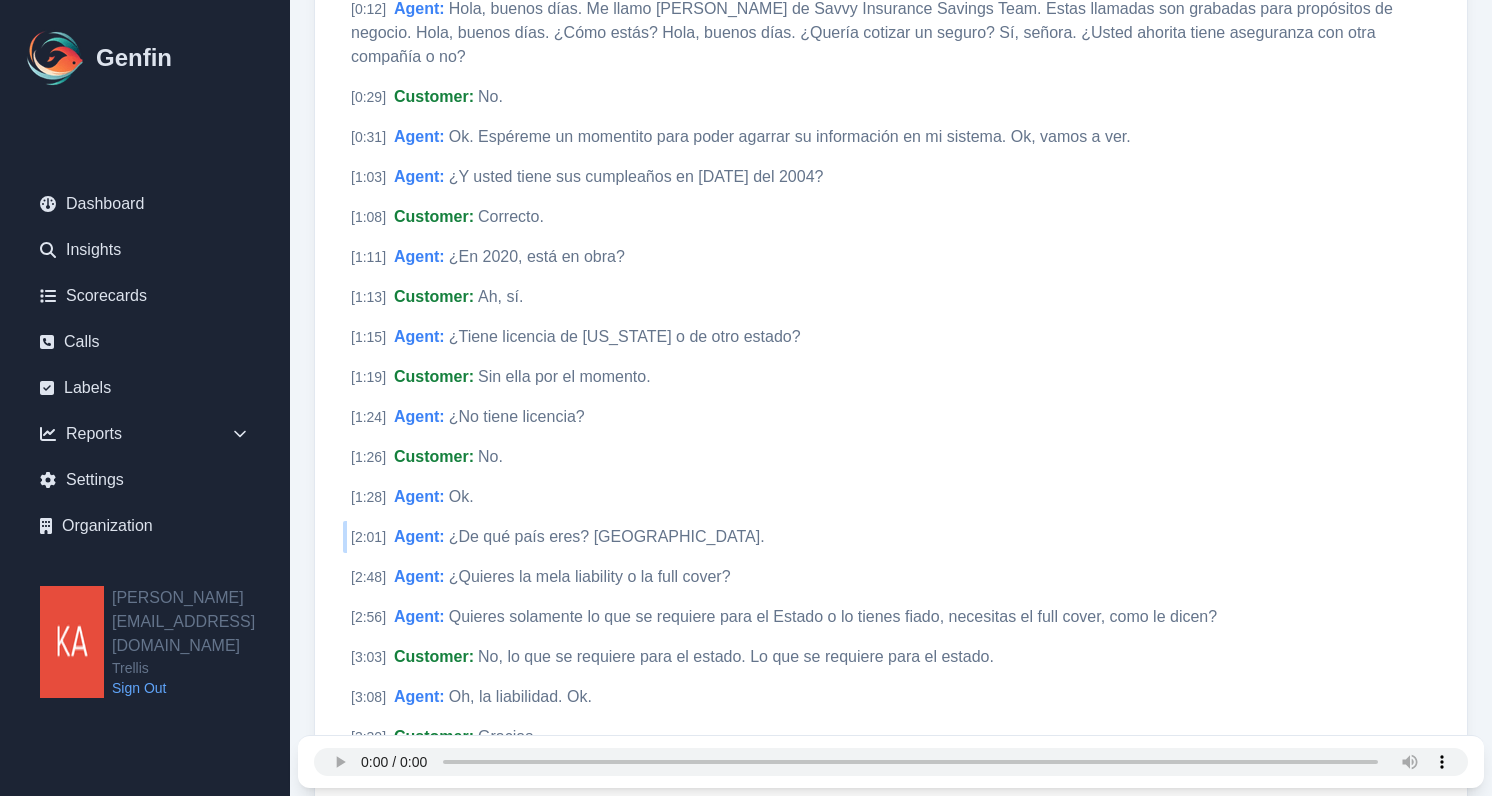 scroll, scrollTop: 0, scrollLeft: 0, axis: both 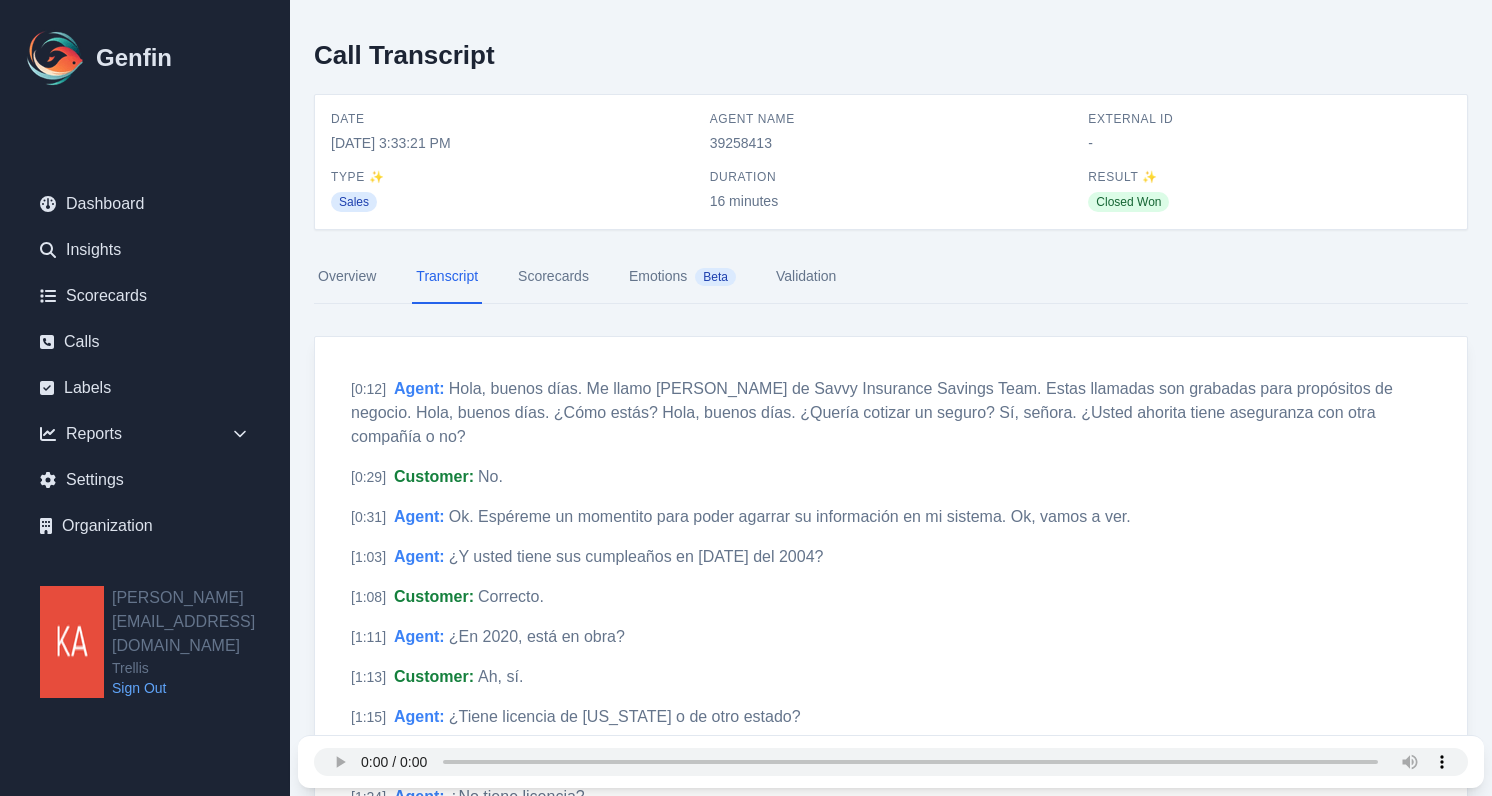 click on "Overview" at bounding box center (347, 277) 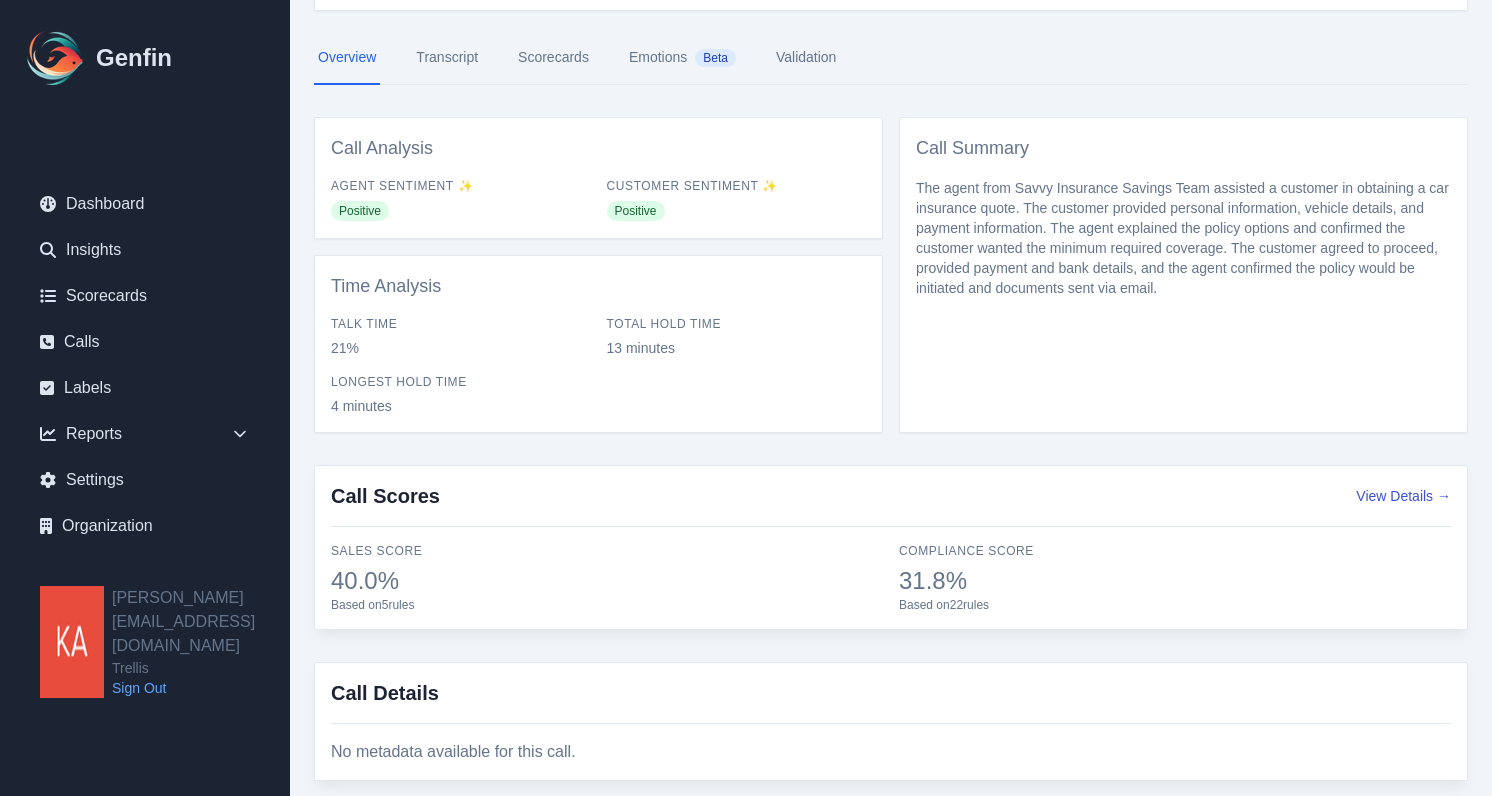 scroll, scrollTop: 260, scrollLeft: 0, axis: vertical 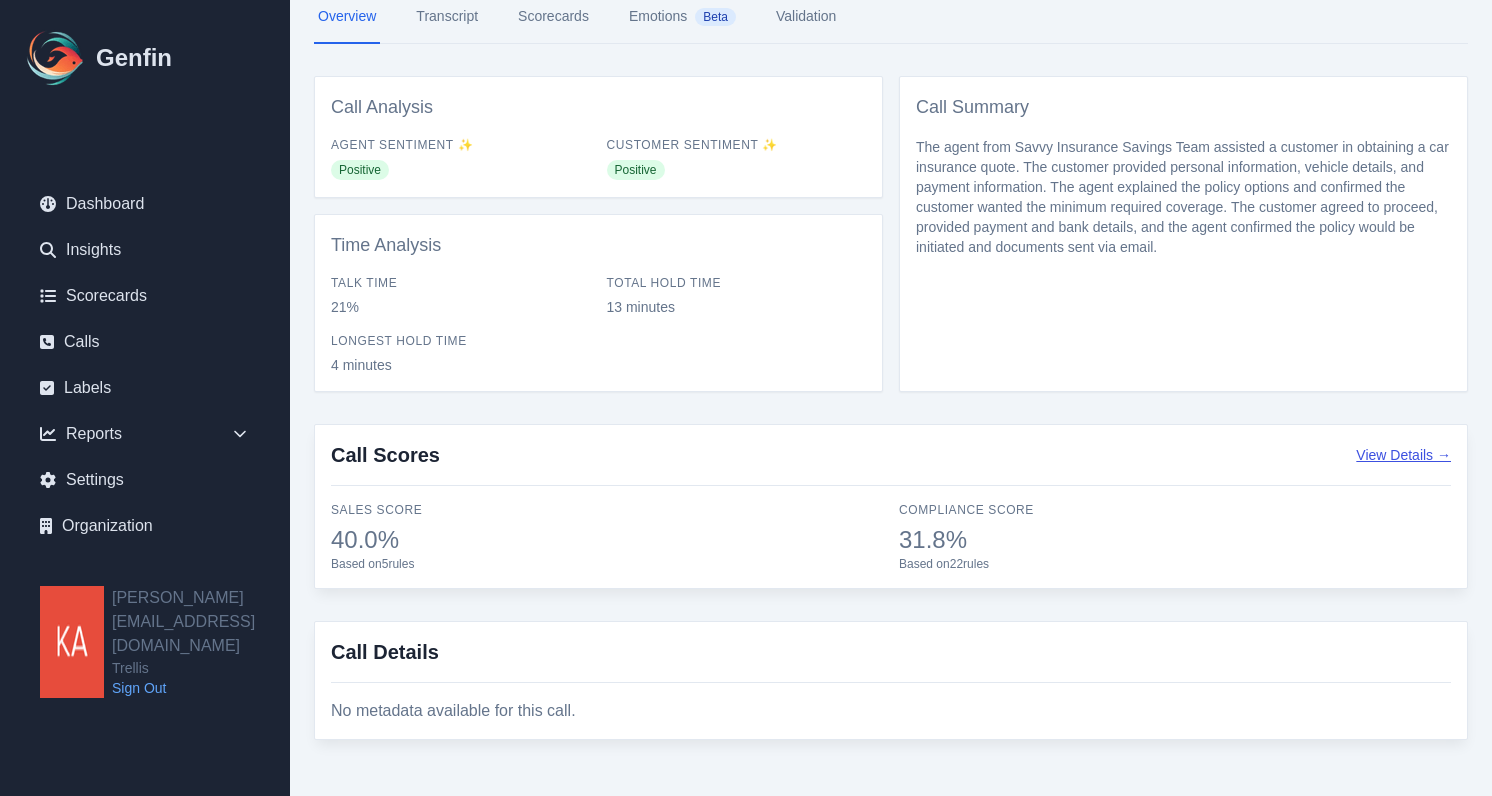 click on "View Details →" at bounding box center [1403, 455] 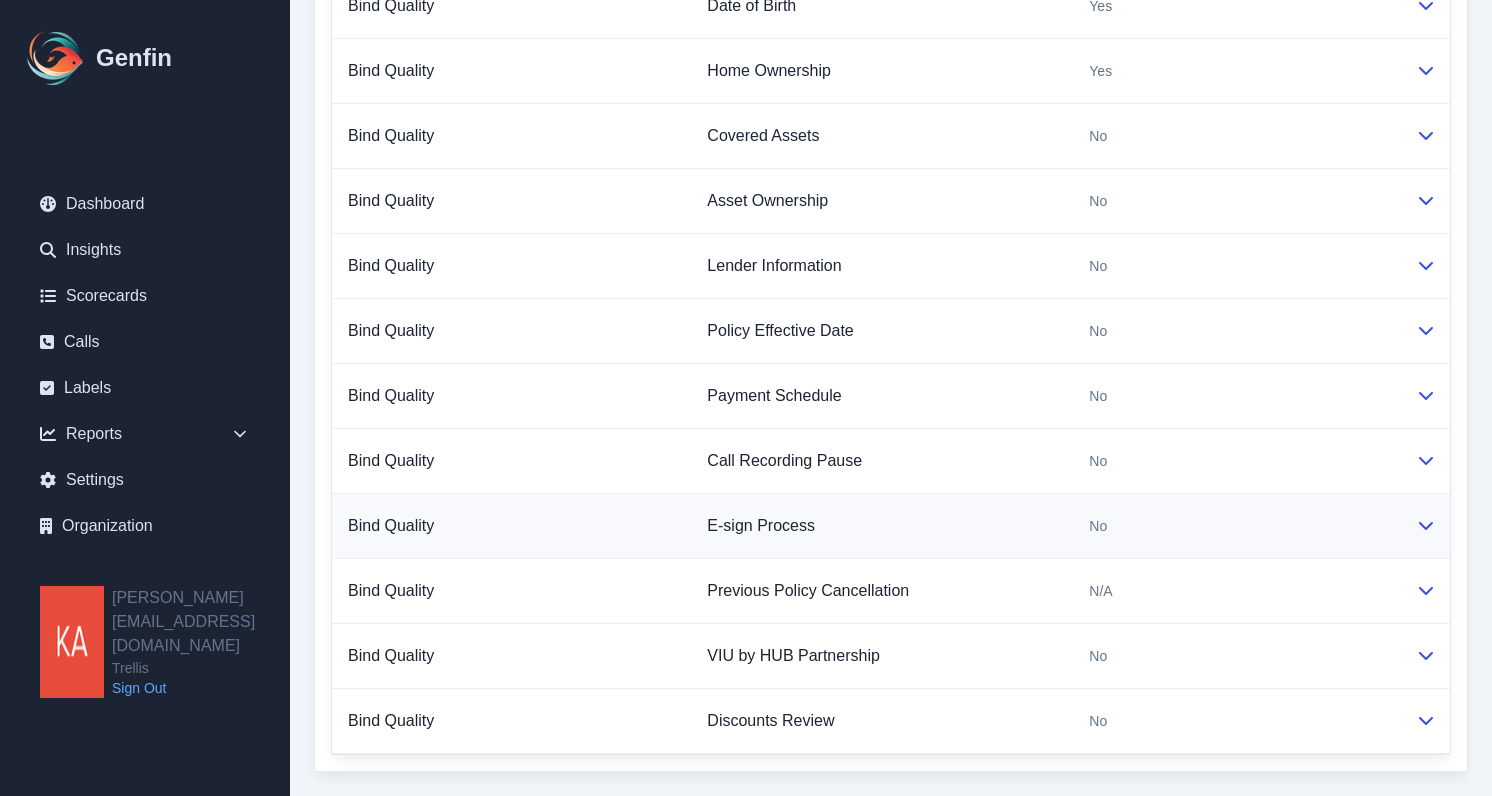 scroll, scrollTop: 2442, scrollLeft: 0, axis: vertical 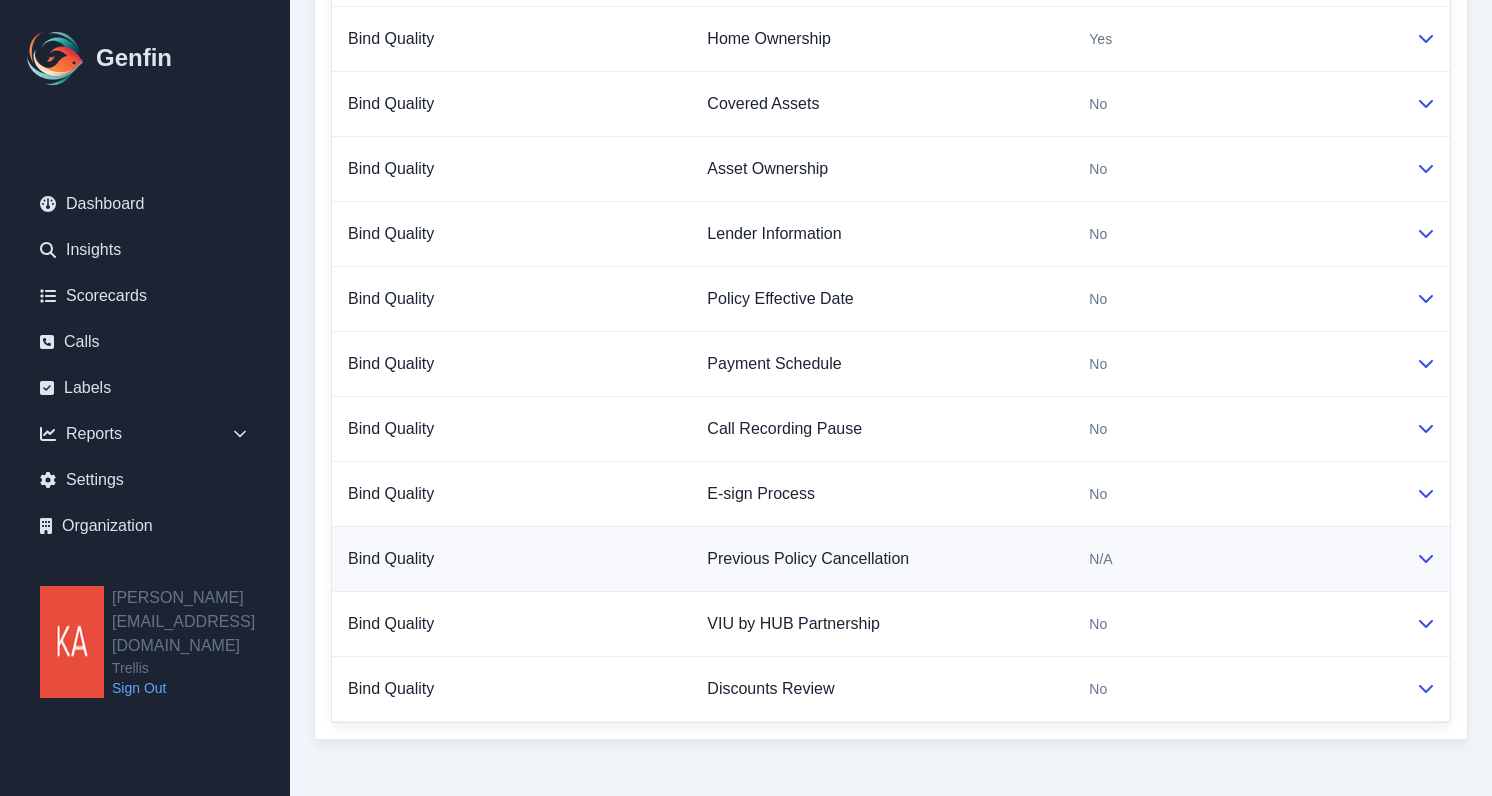 click on "N/A" at bounding box center (1236, 559) 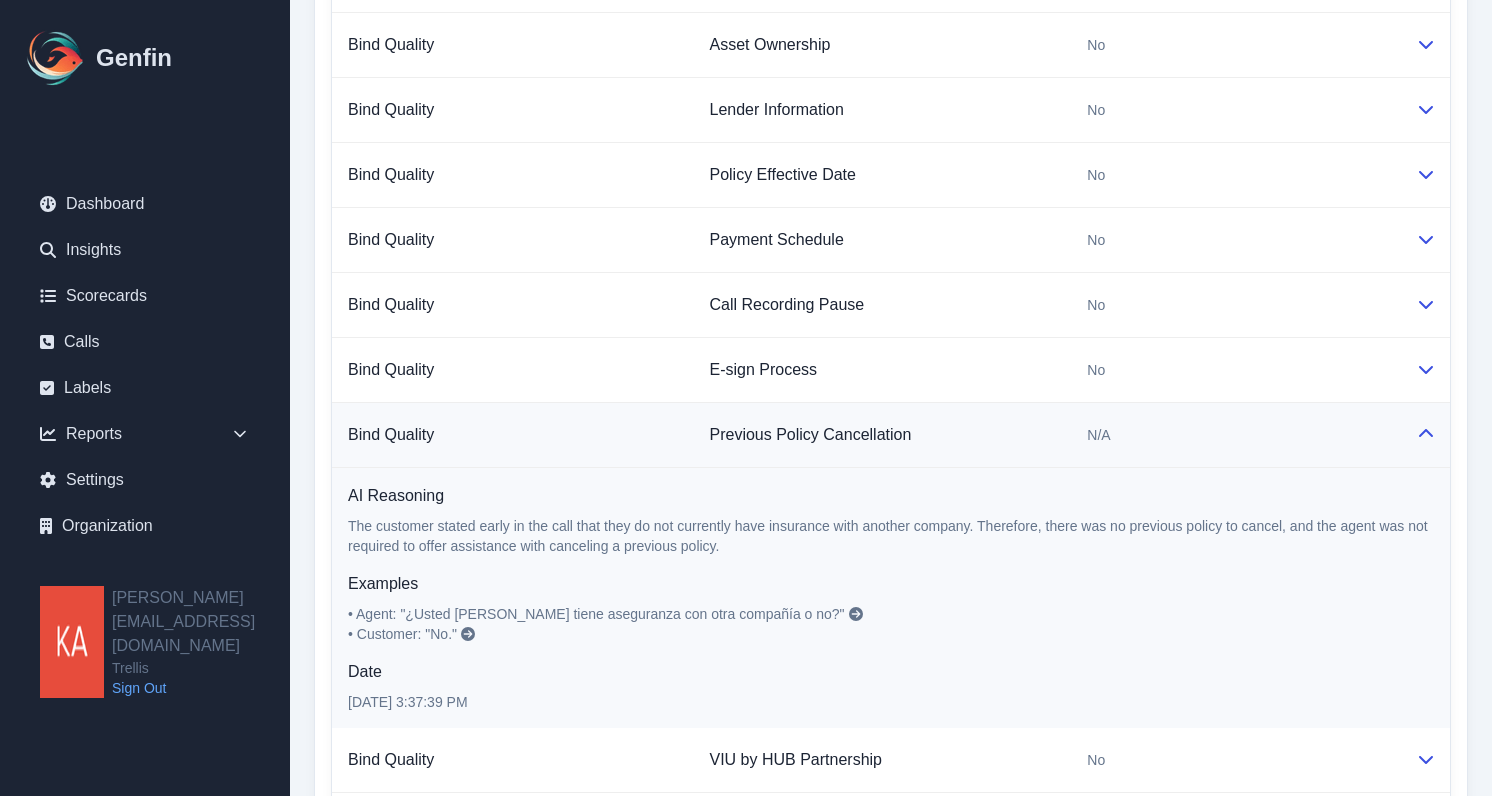 scroll, scrollTop: 2572, scrollLeft: 0, axis: vertical 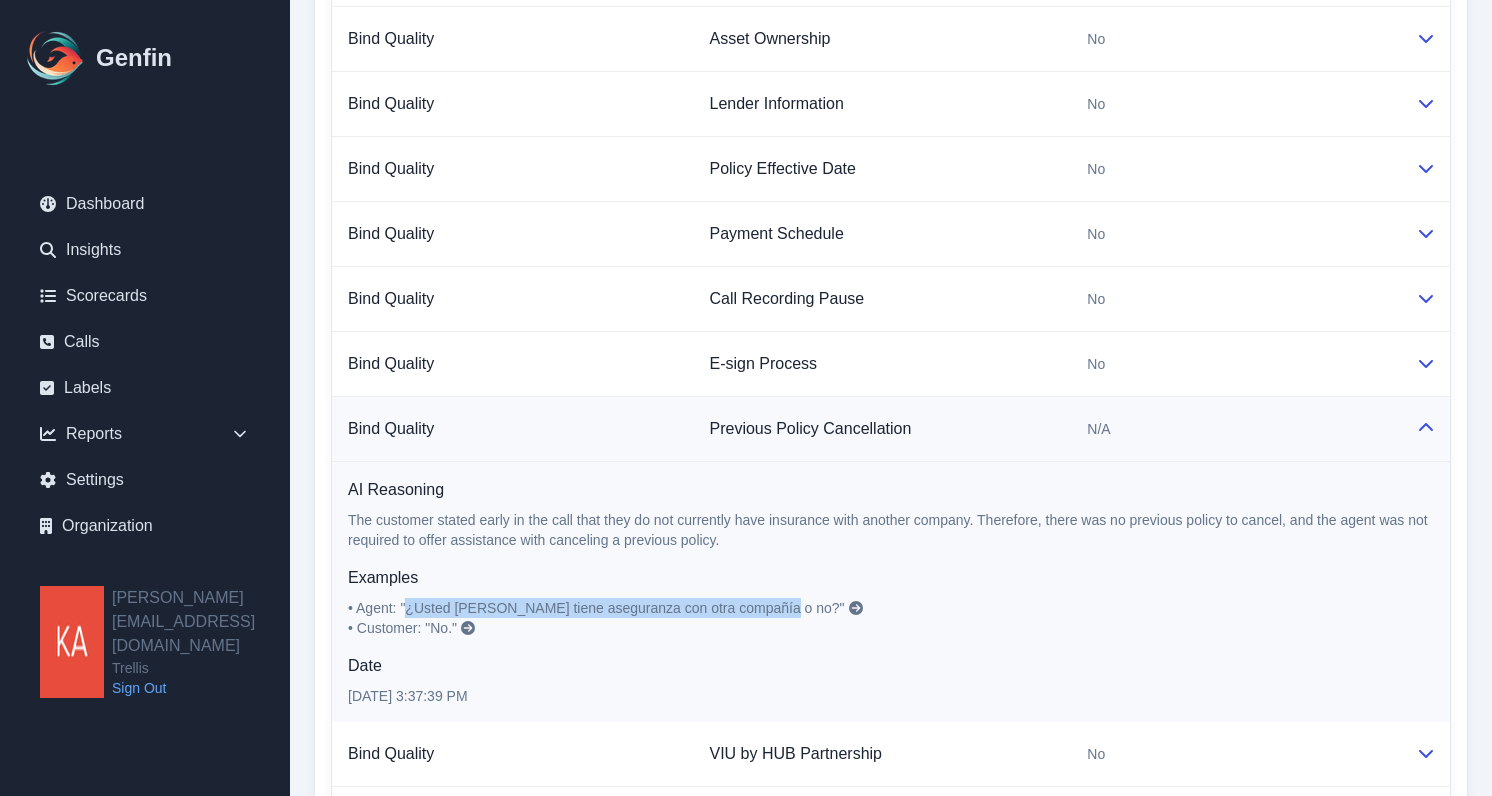 drag, startPoint x: 772, startPoint y: 606, endPoint x: 409, endPoint y: 604, distance: 363.00552 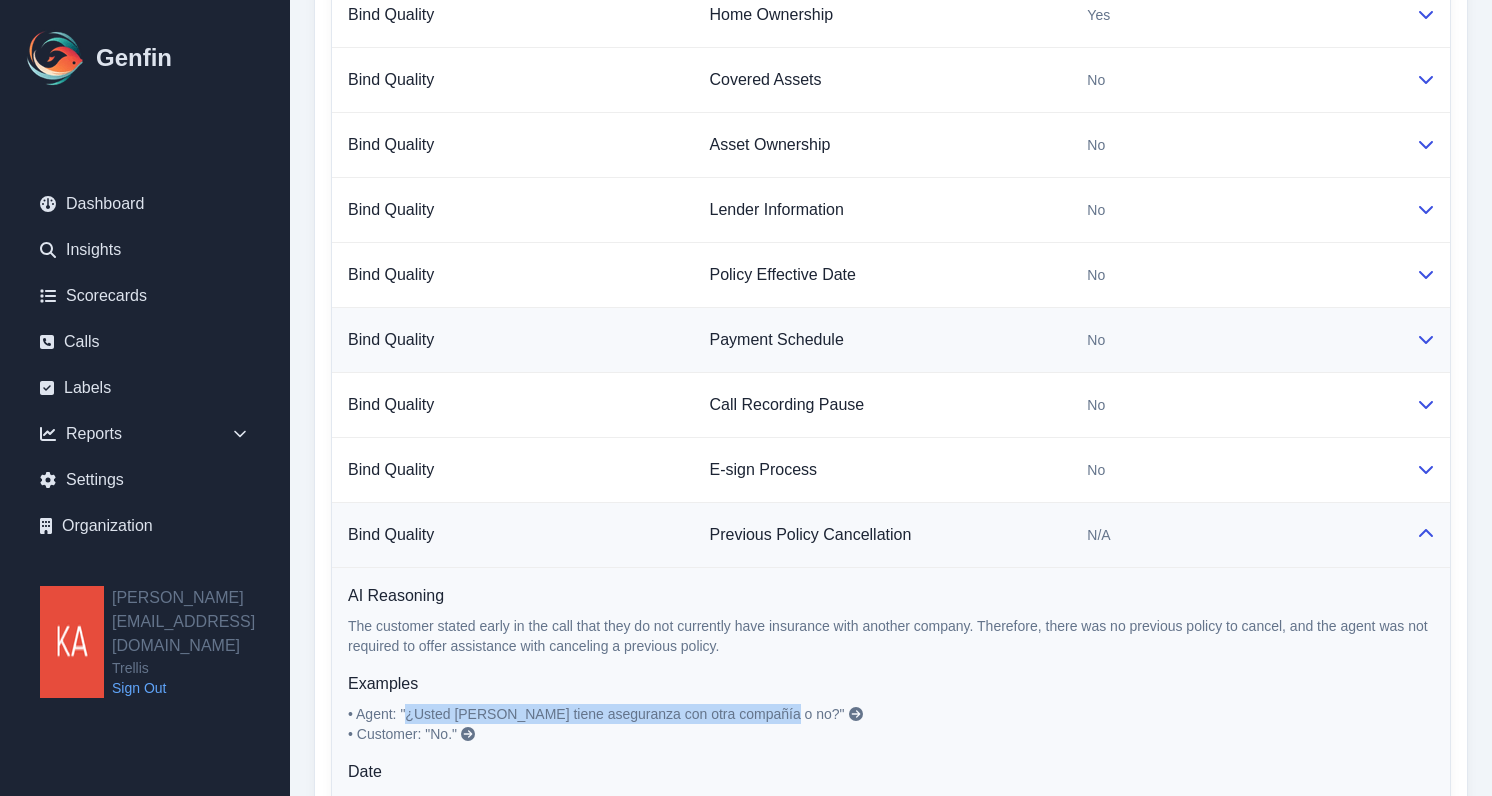 scroll, scrollTop: 2463, scrollLeft: 0, axis: vertical 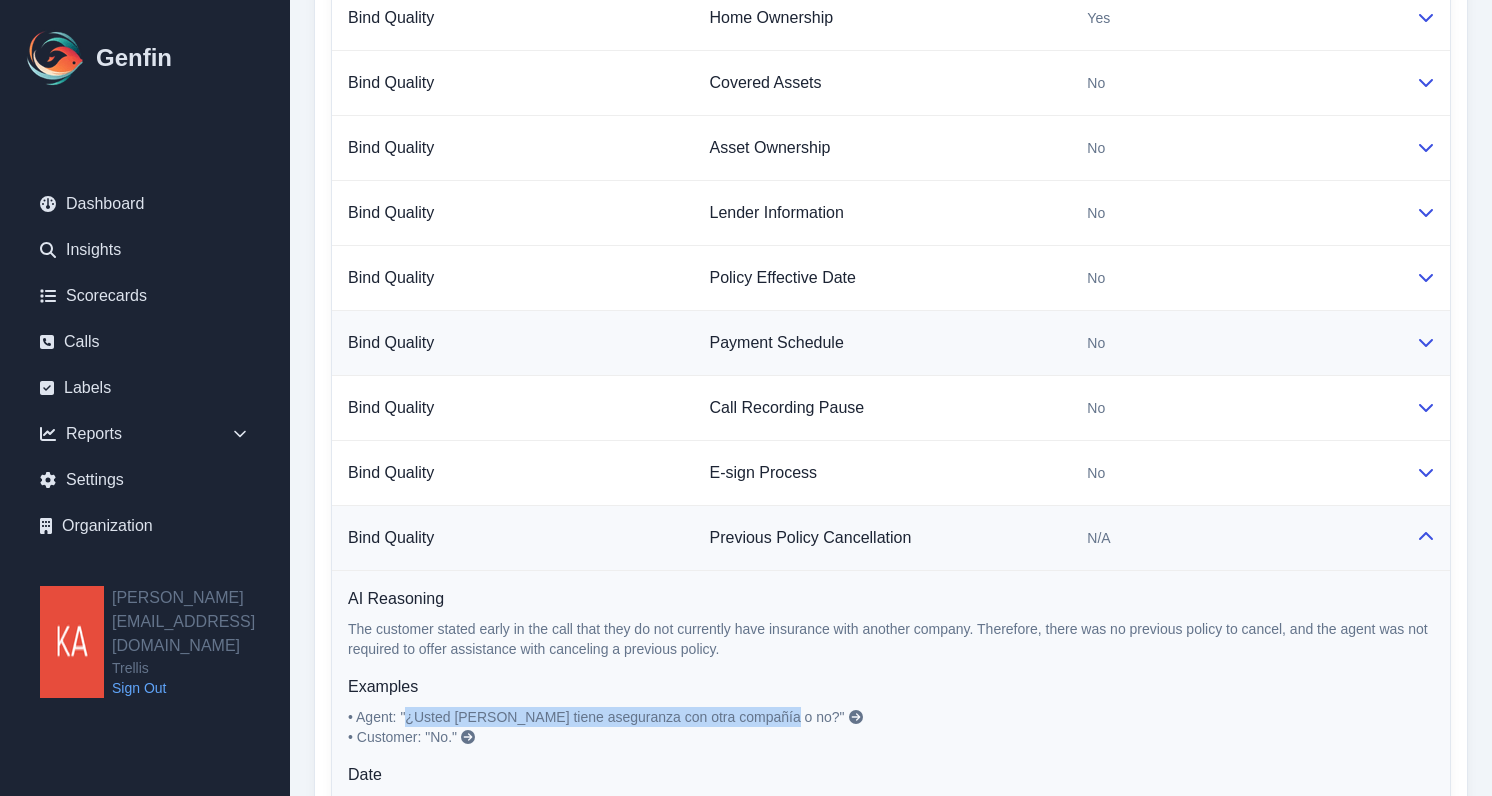 click on "Payment Schedule" at bounding box center [882, 343] 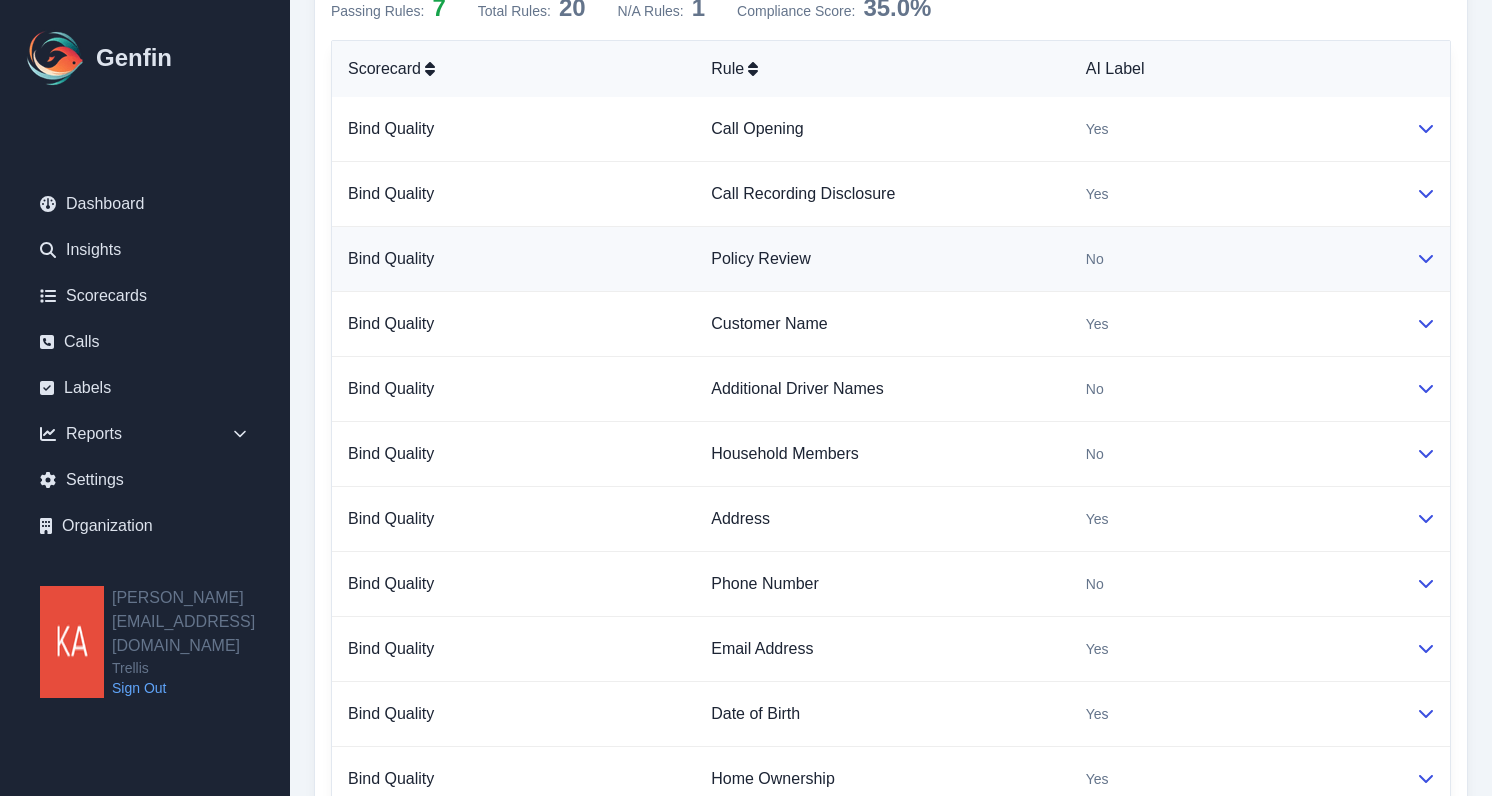 scroll, scrollTop: 1656, scrollLeft: 0, axis: vertical 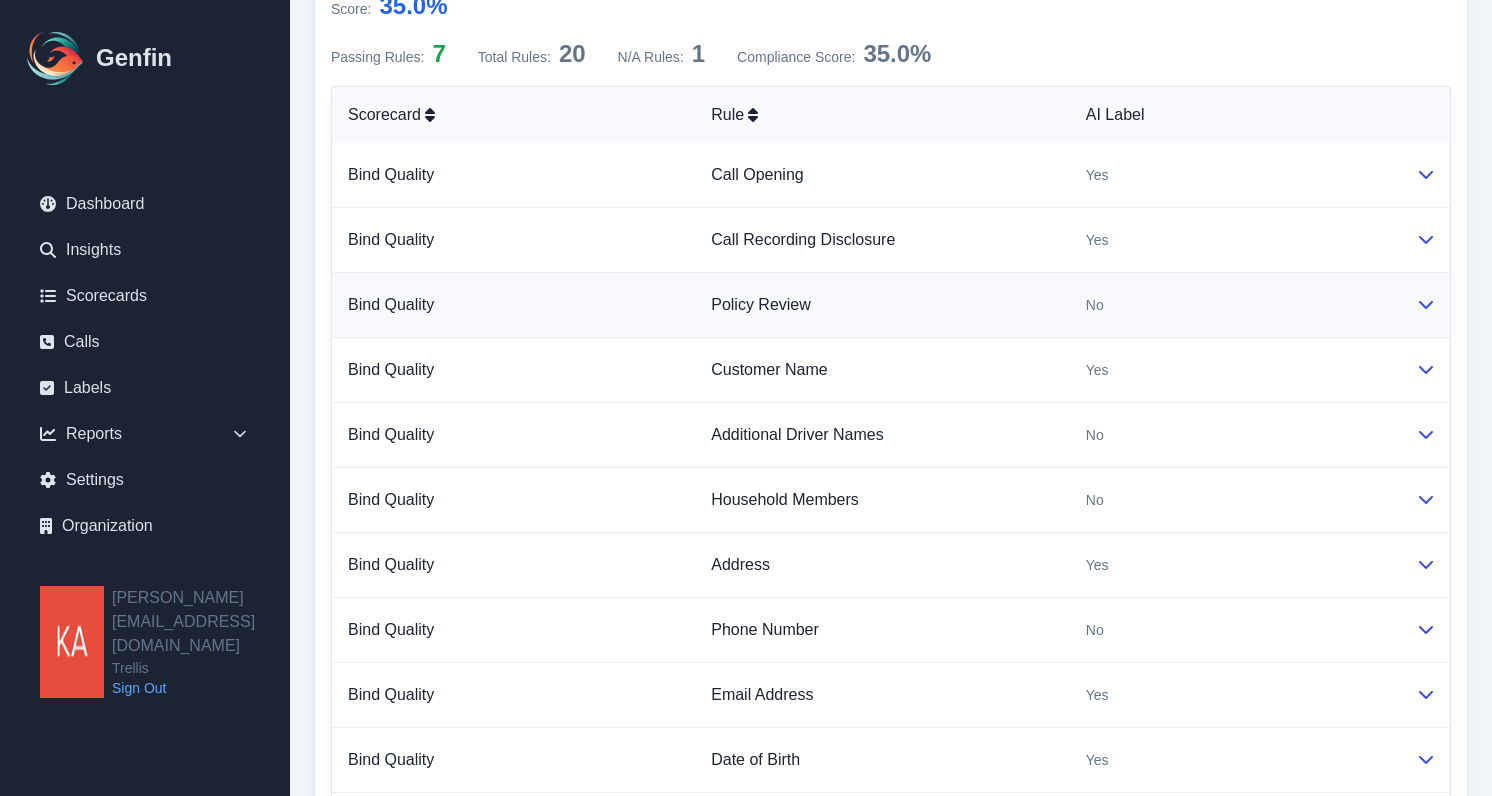 click on "Policy Review" at bounding box center [882, 305] 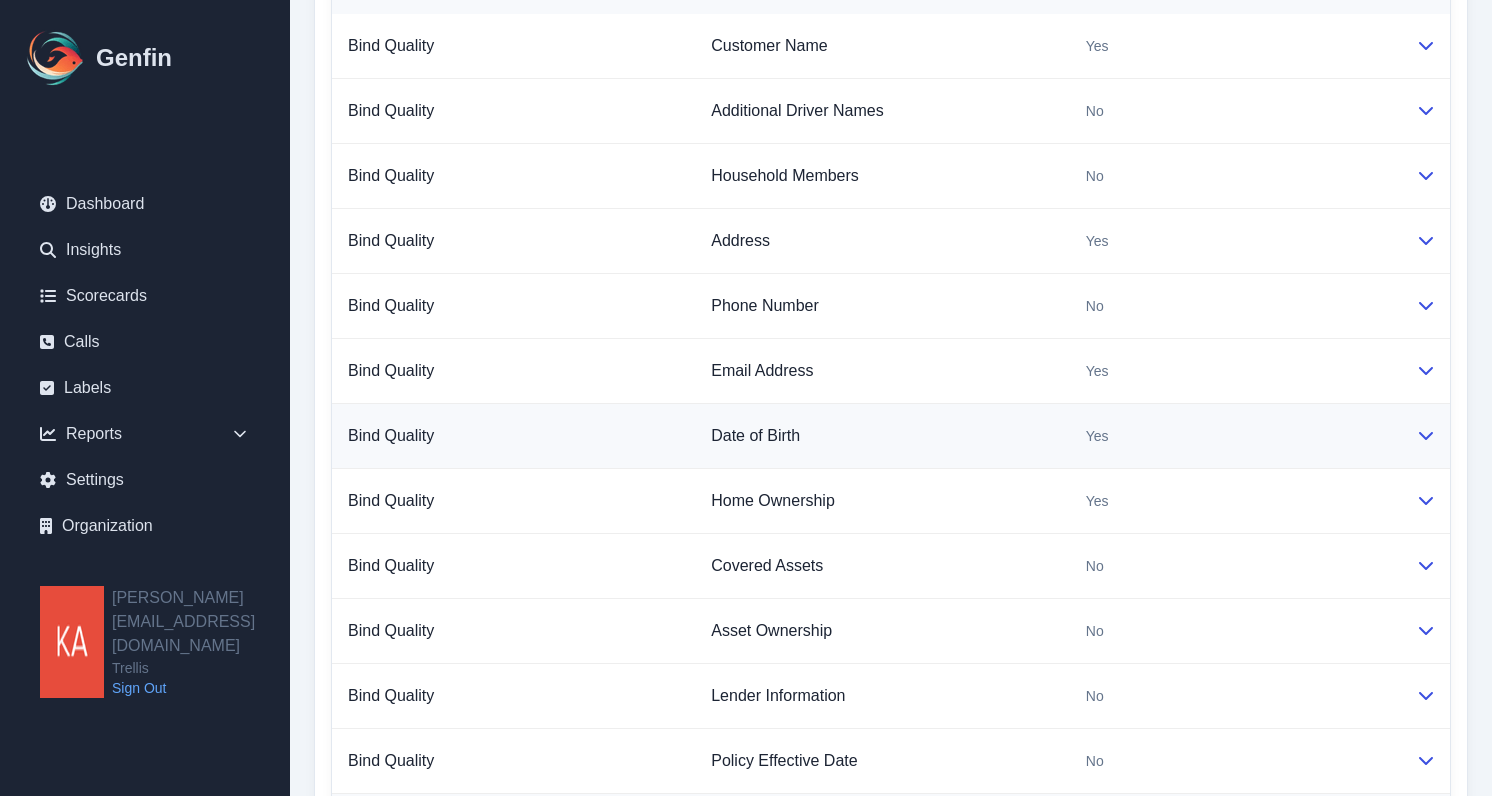 scroll, scrollTop: 2435, scrollLeft: 0, axis: vertical 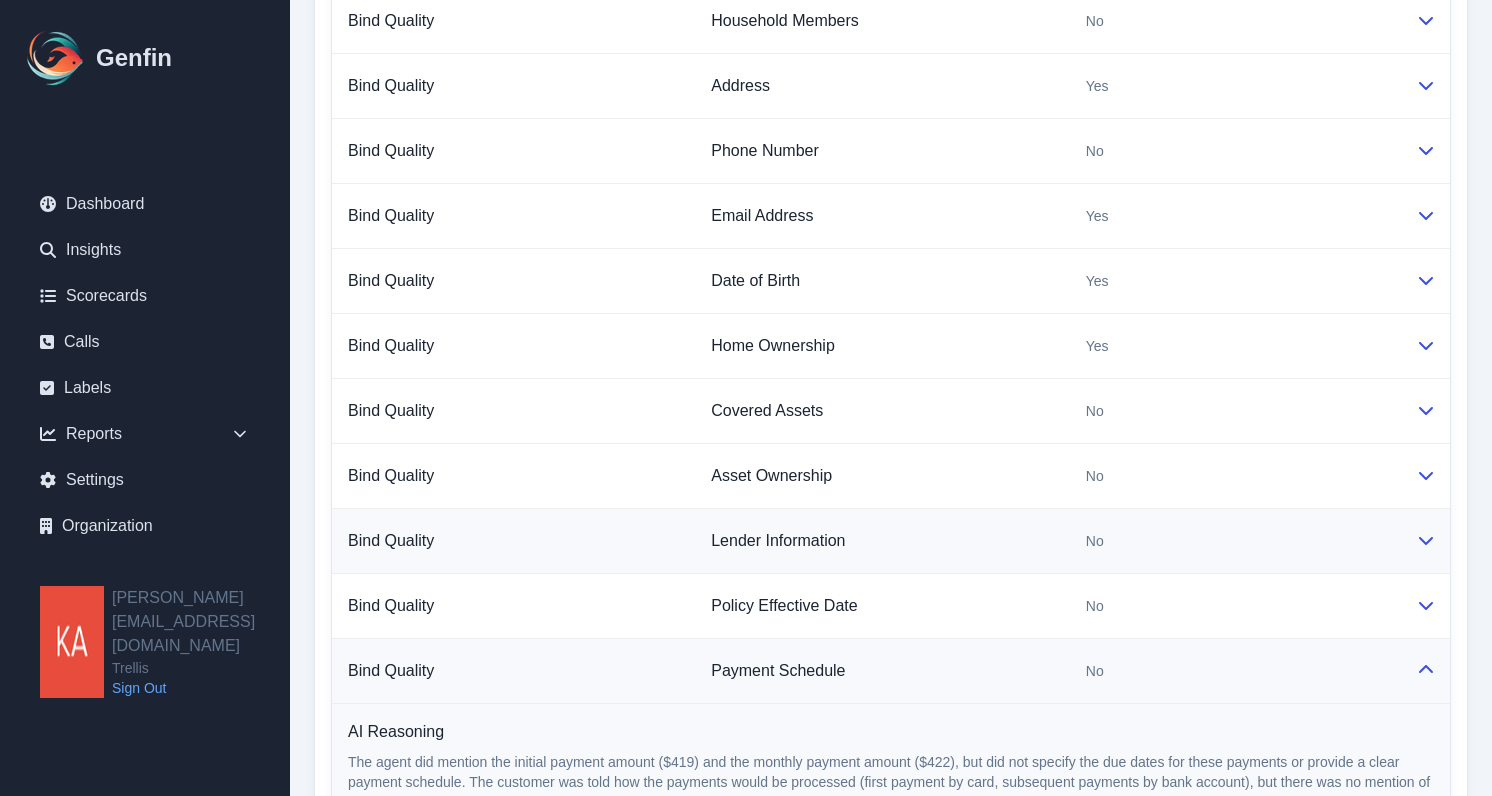 click on "Lender Information" at bounding box center [882, 541] 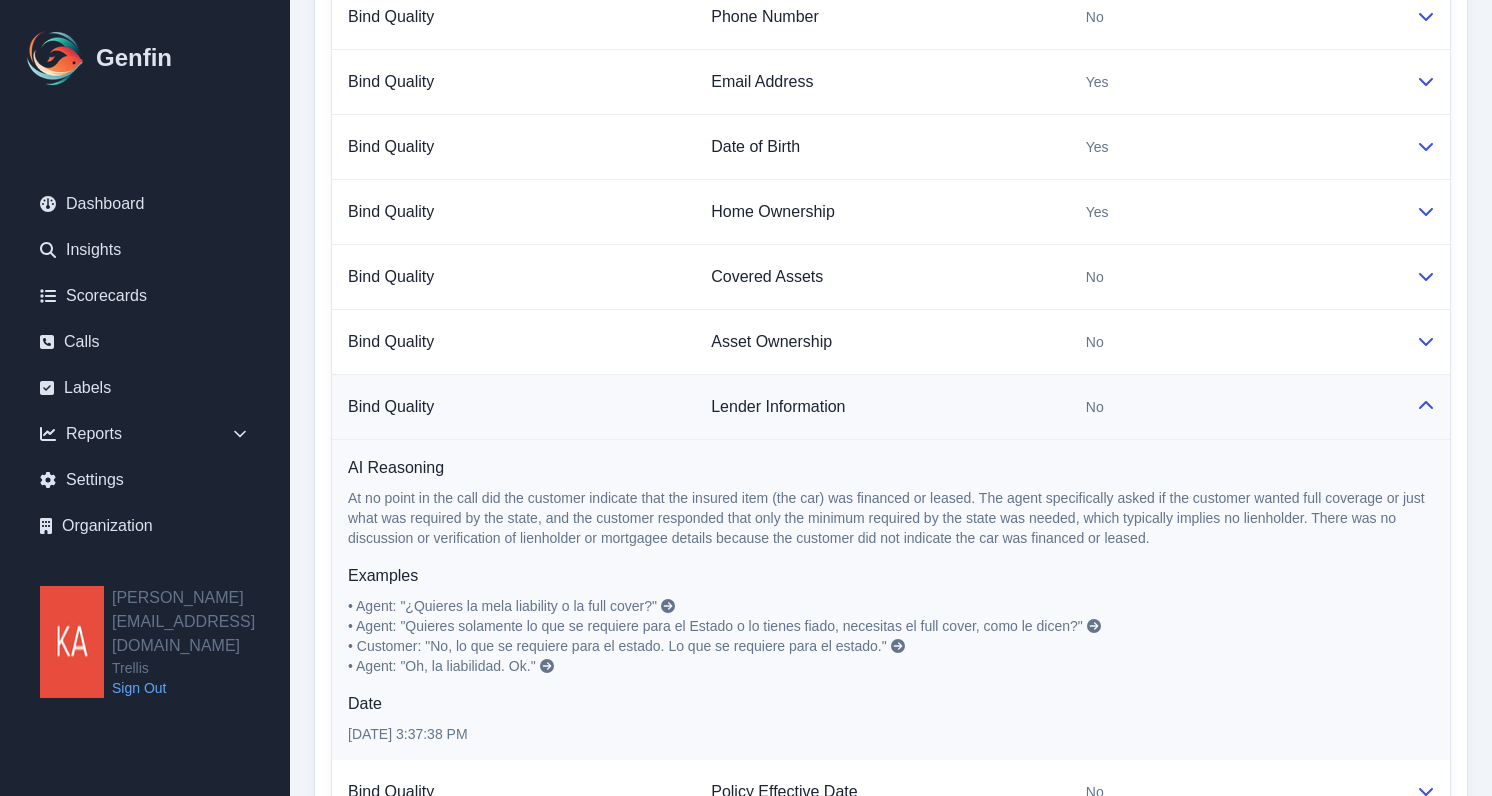 scroll, scrollTop: 2573, scrollLeft: 0, axis: vertical 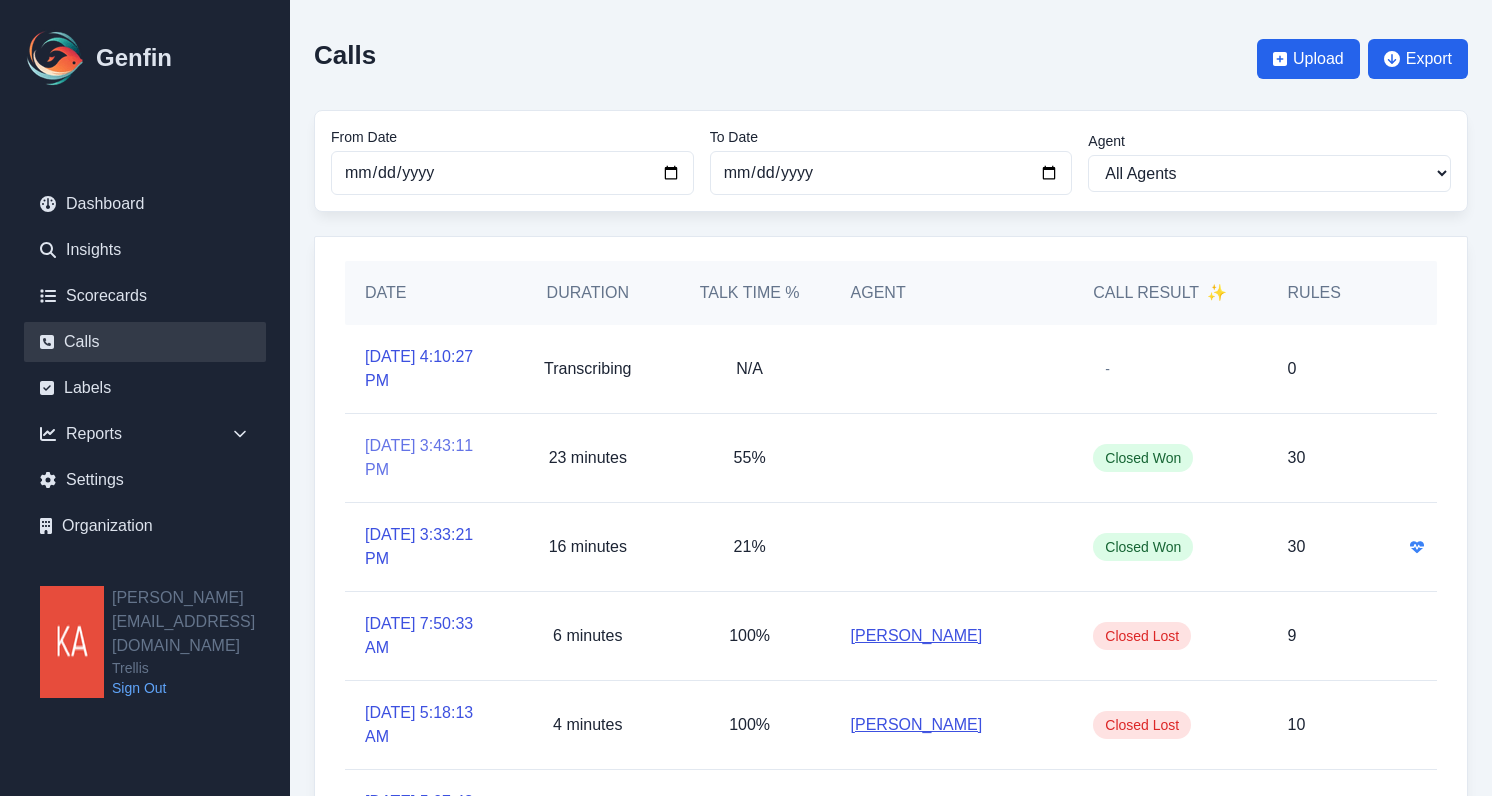 click on "[DATE] 3:43:11 PM" at bounding box center [426, 458] 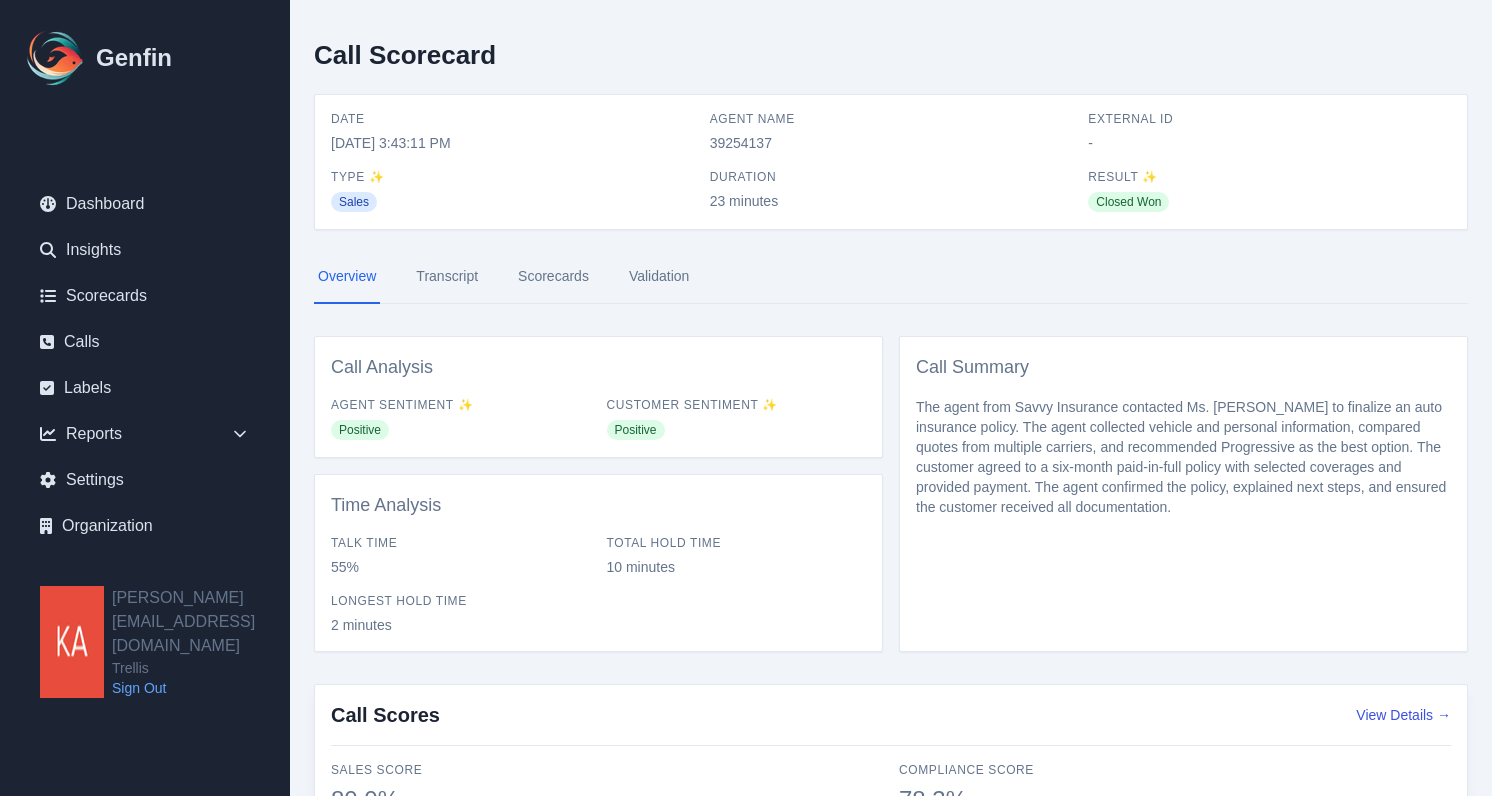 click on "Scorecards" at bounding box center [553, 277] 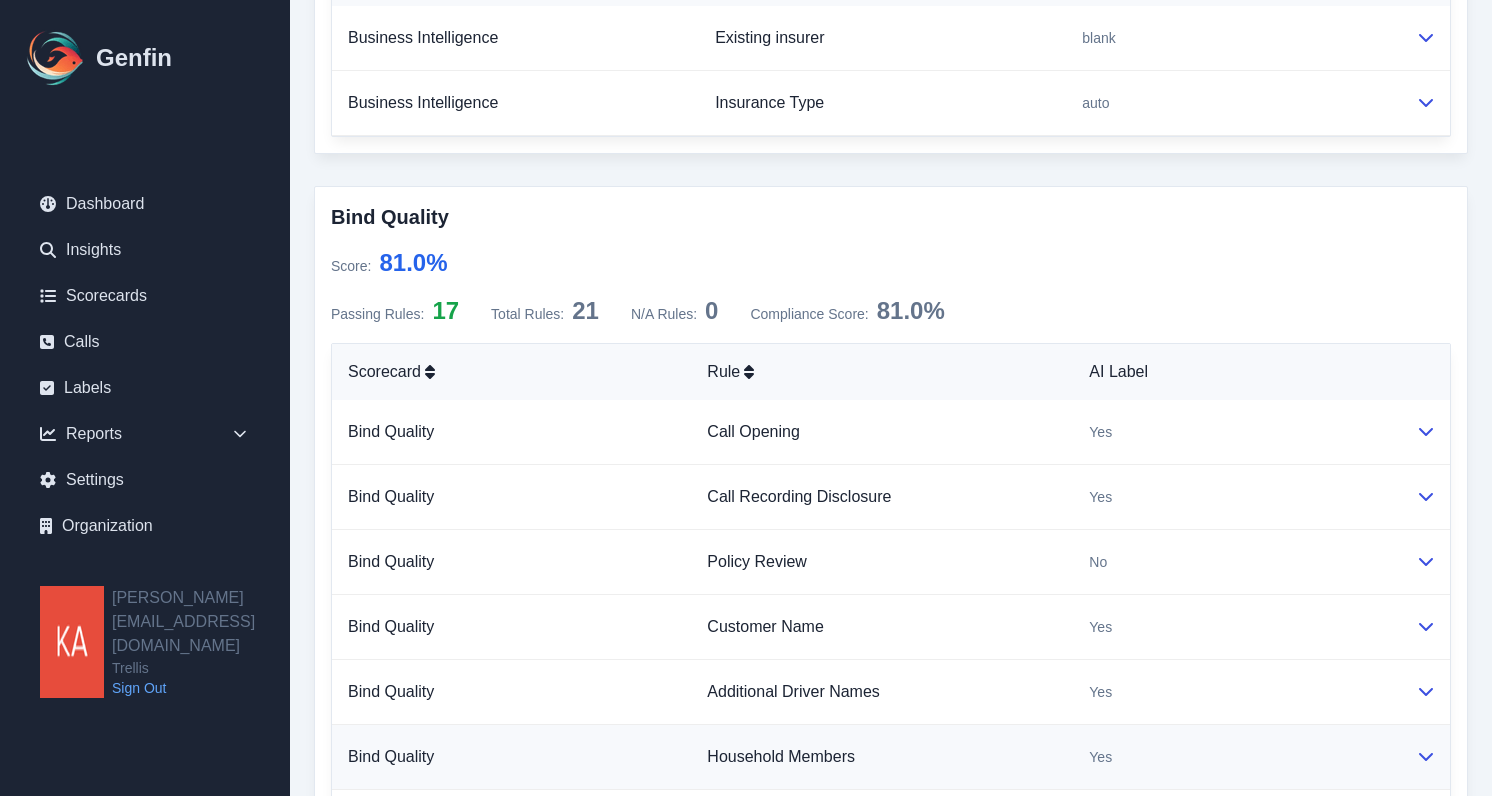 scroll, scrollTop: 1557, scrollLeft: 0, axis: vertical 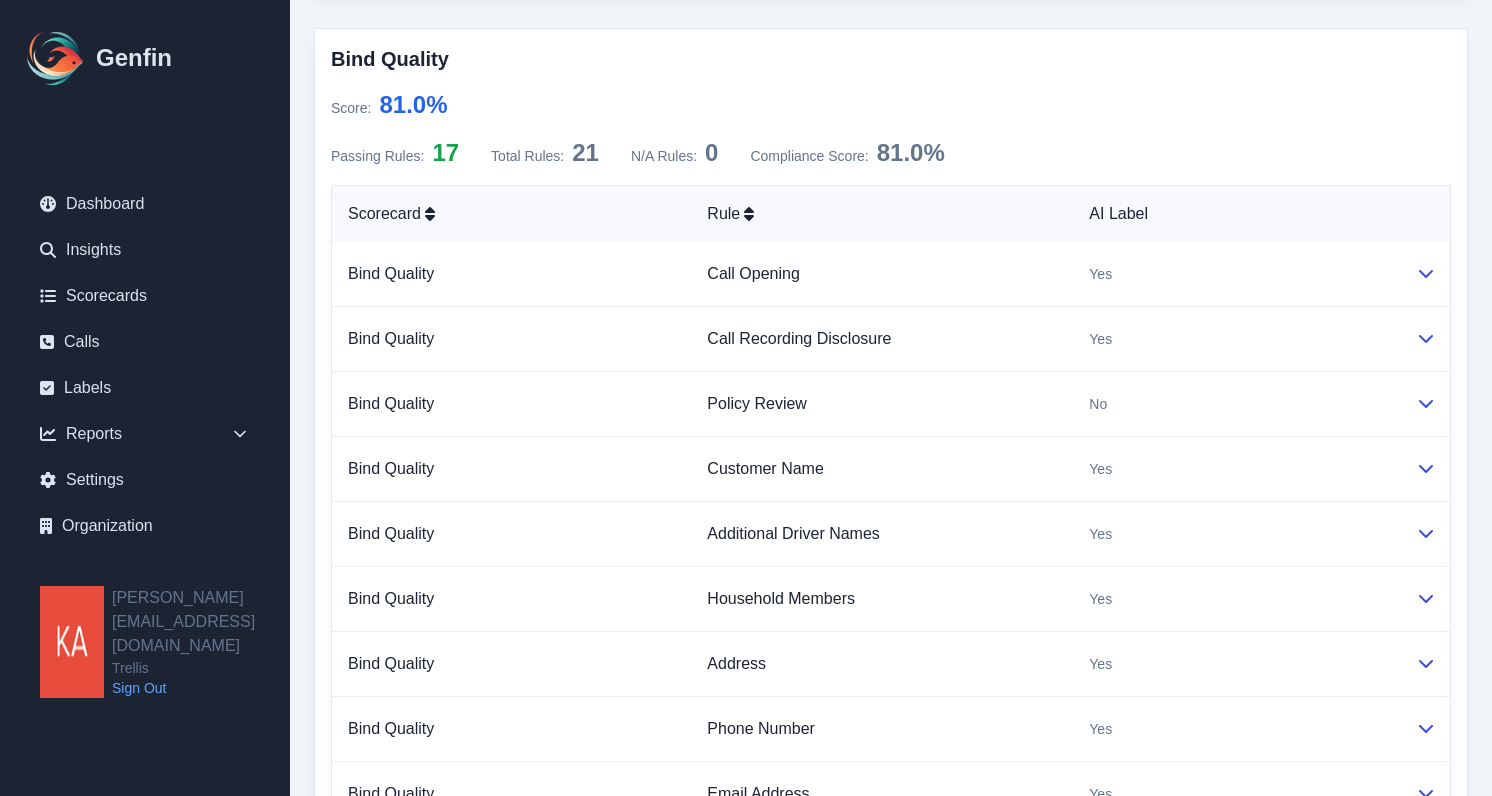 click on "AI Label" at bounding box center [1236, 214] 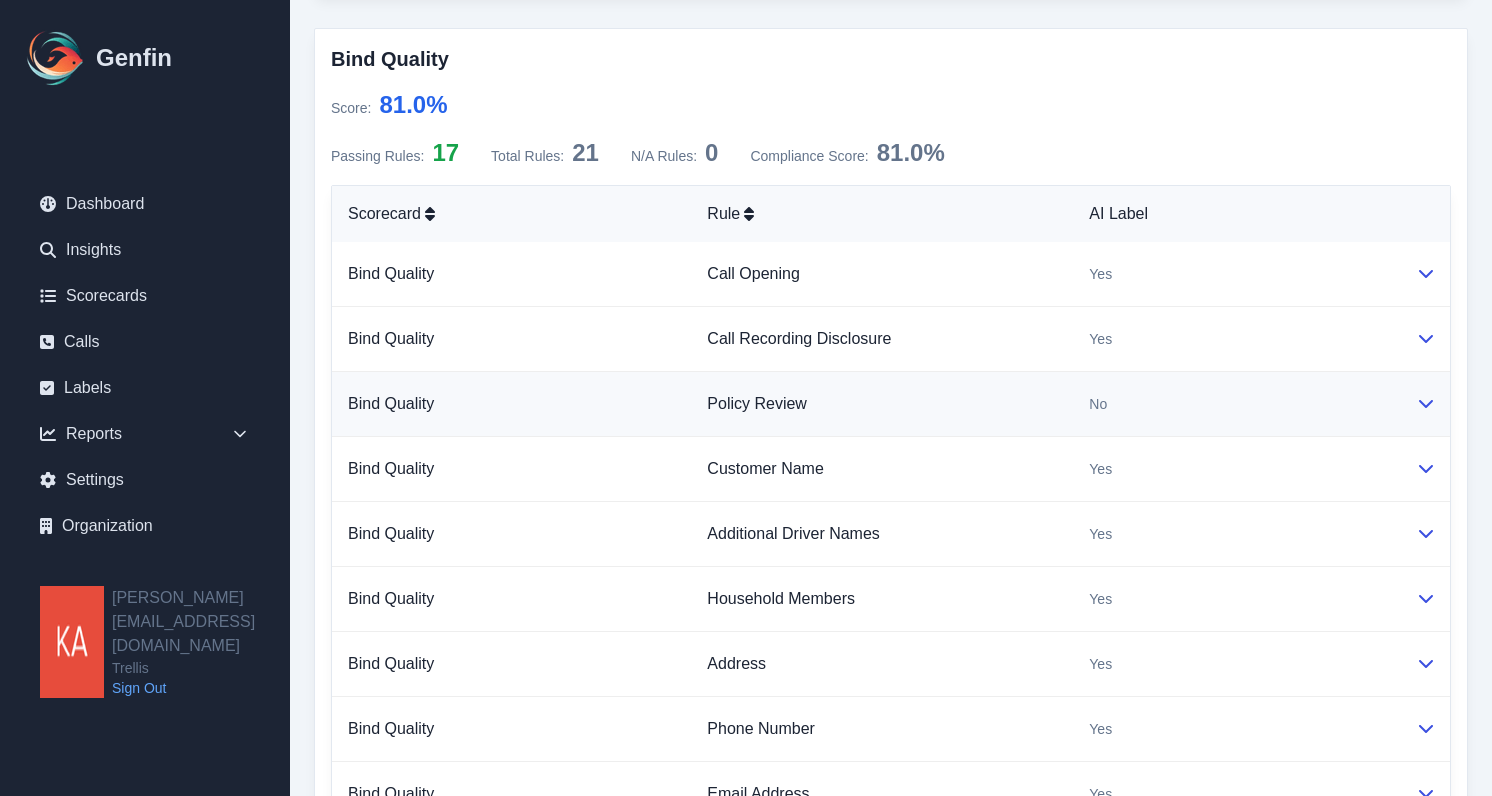 click on "No" at bounding box center [1236, 404] 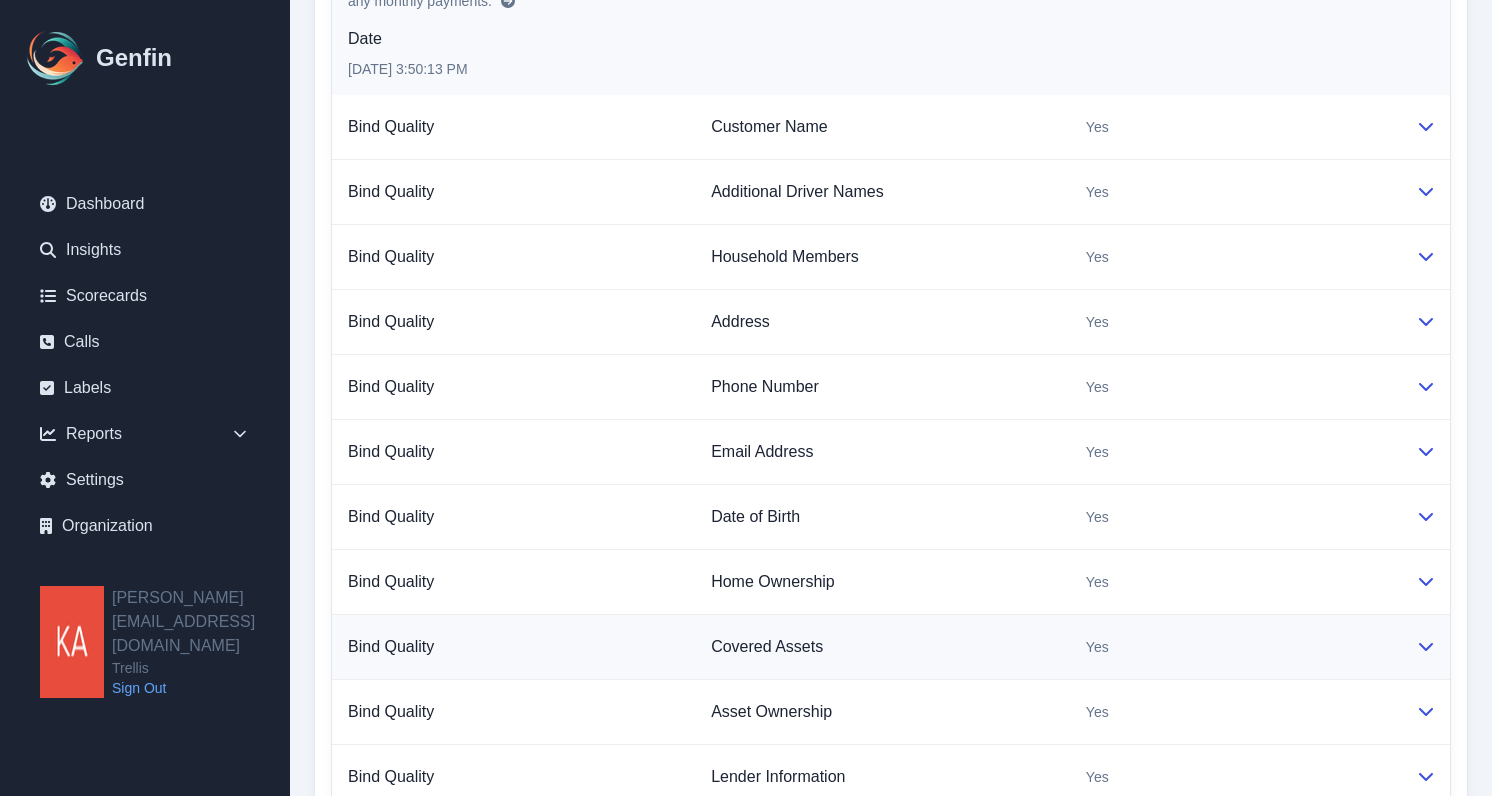 scroll, scrollTop: 2195, scrollLeft: 0, axis: vertical 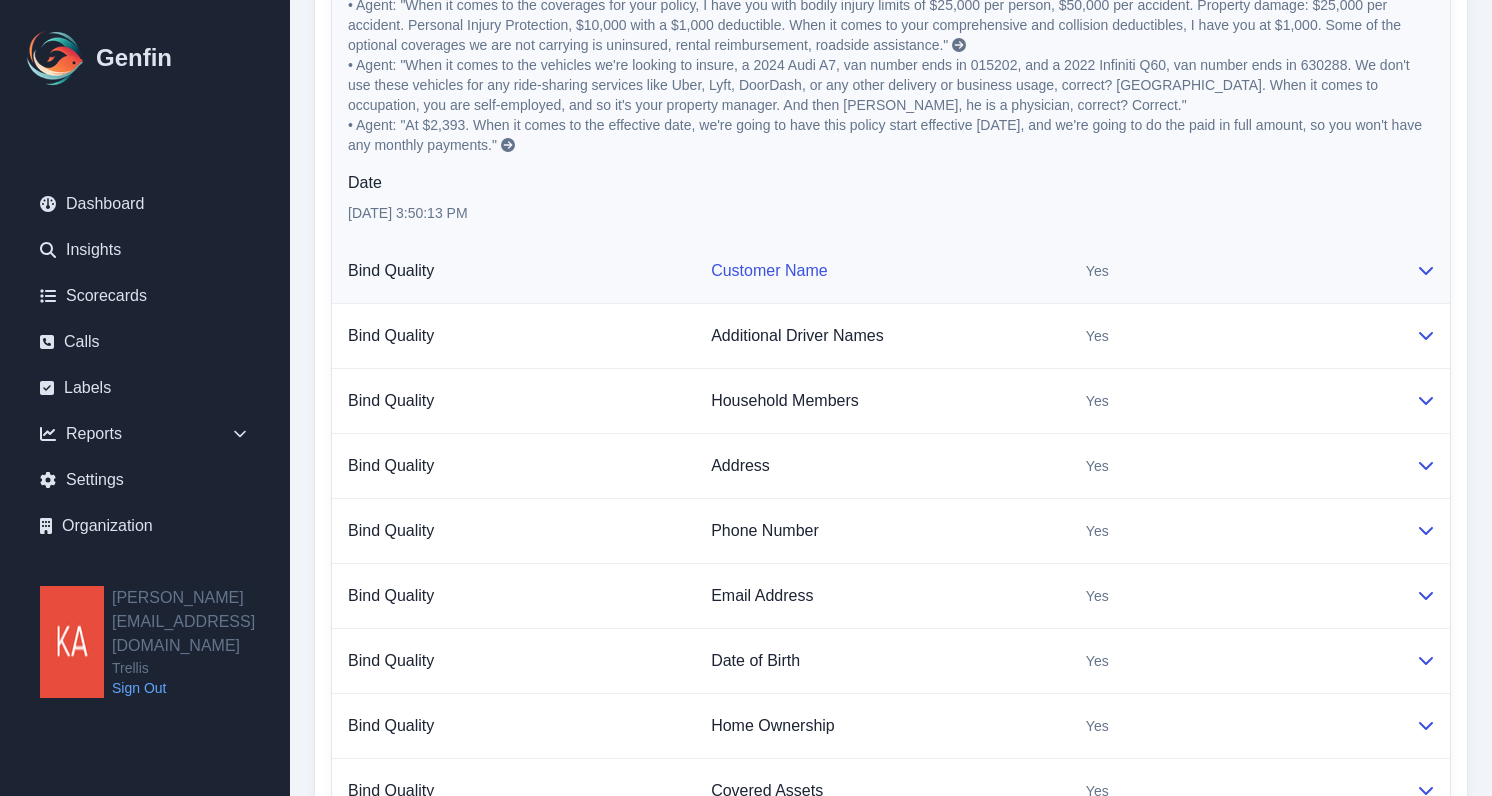 click on "Customer Name" at bounding box center [769, 270] 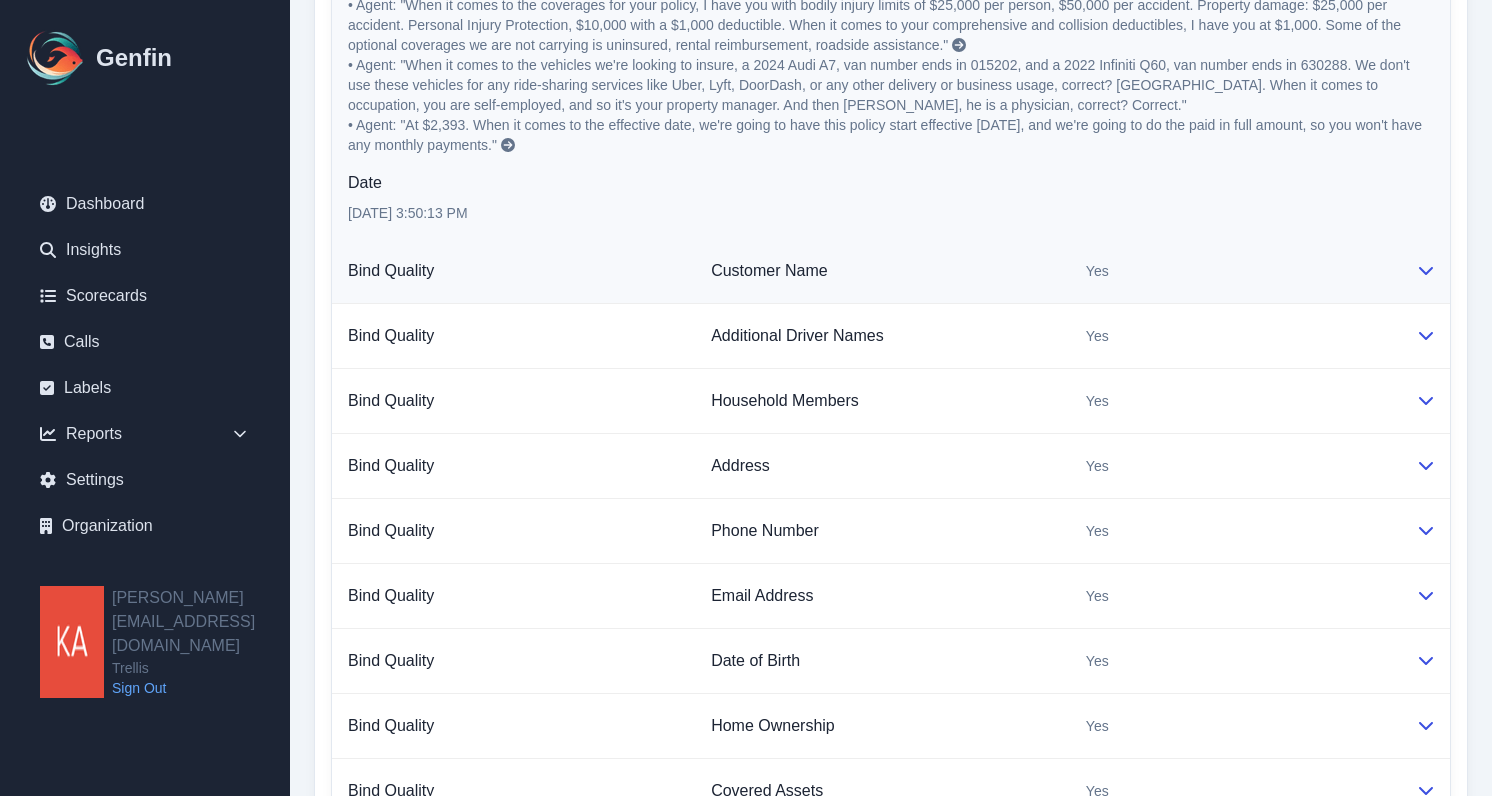 click at bounding box center [1425, 271] 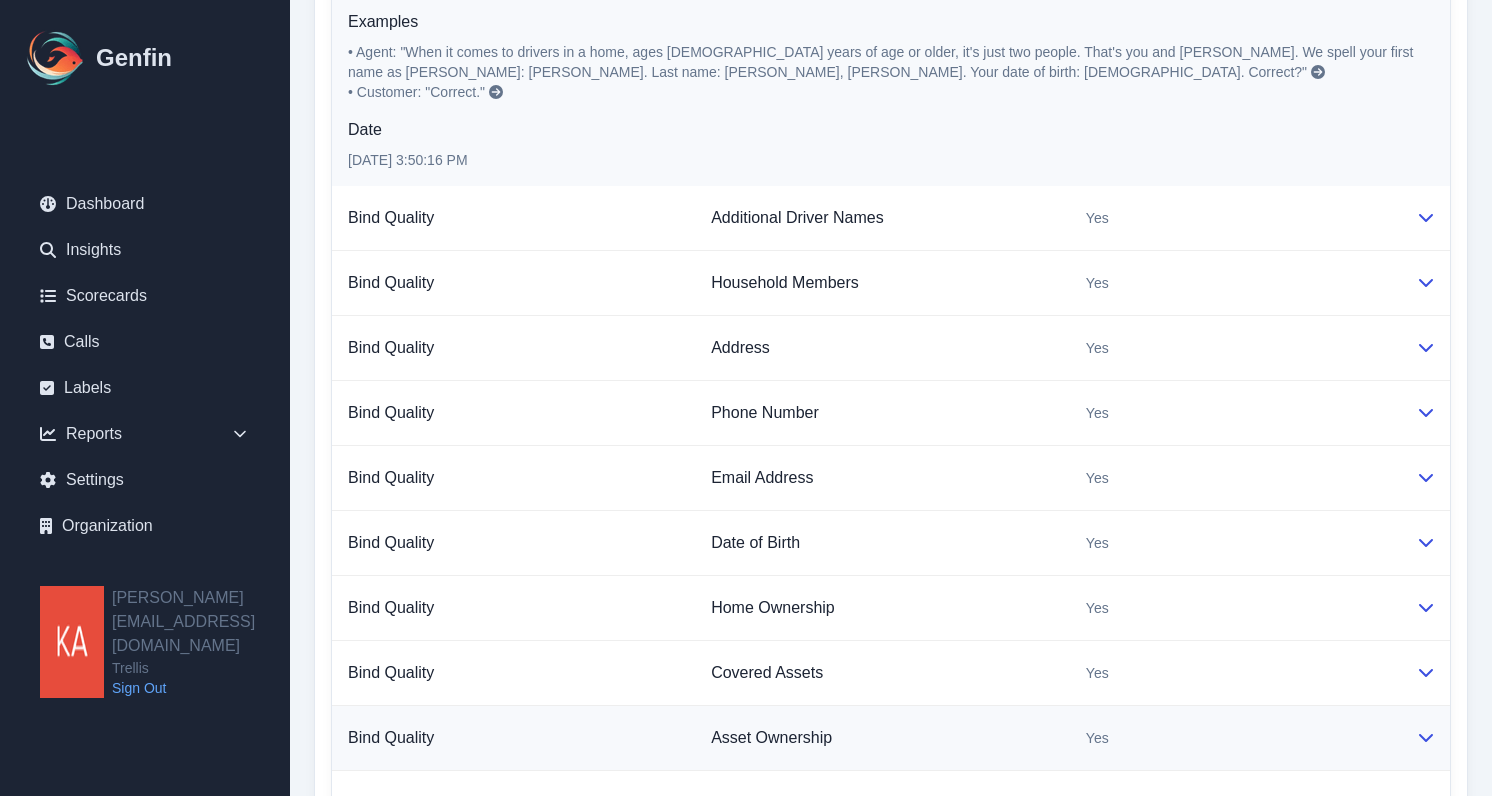 scroll, scrollTop: 2688, scrollLeft: 0, axis: vertical 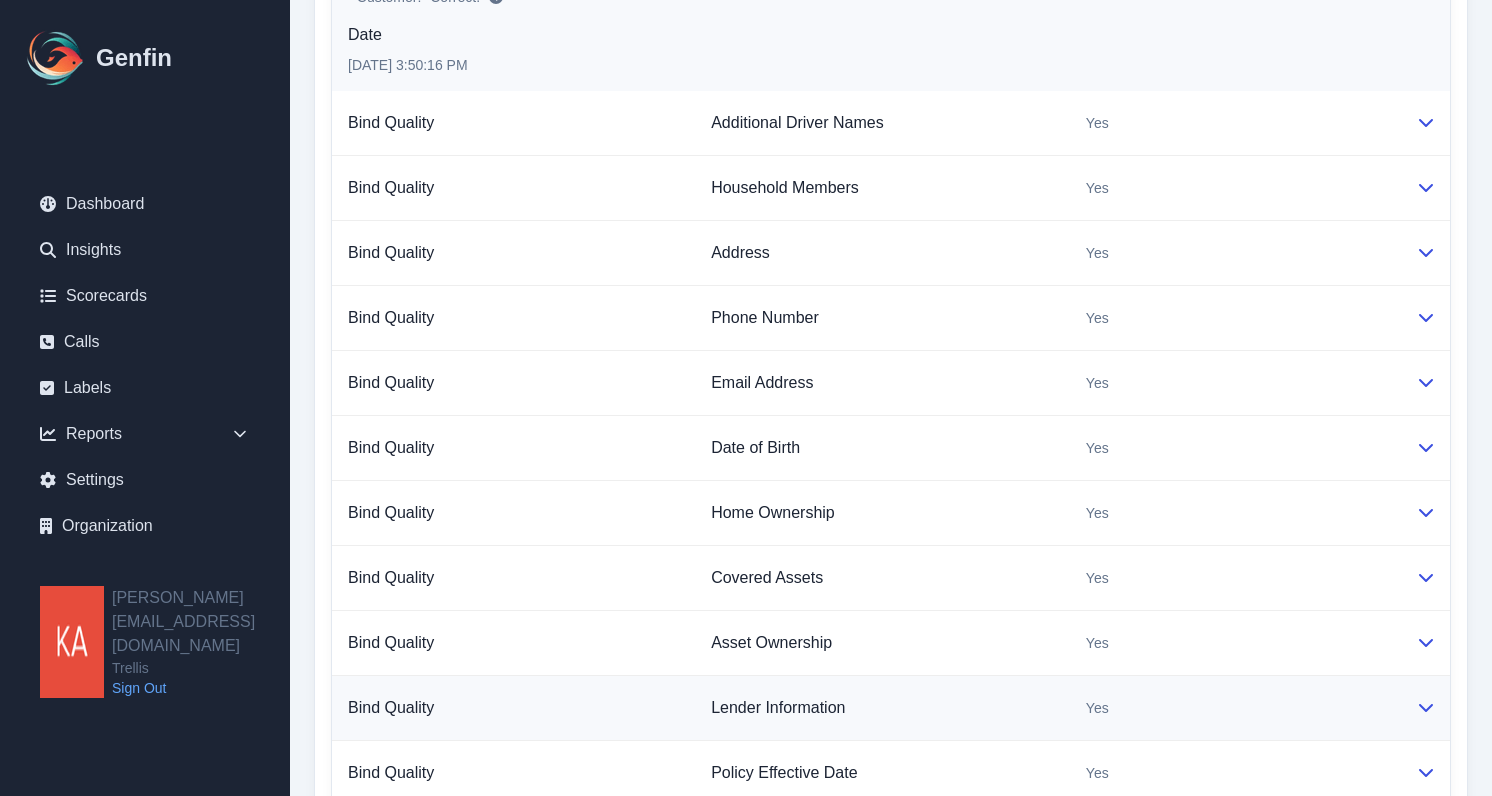 click on "Lender Information" at bounding box center [882, 708] 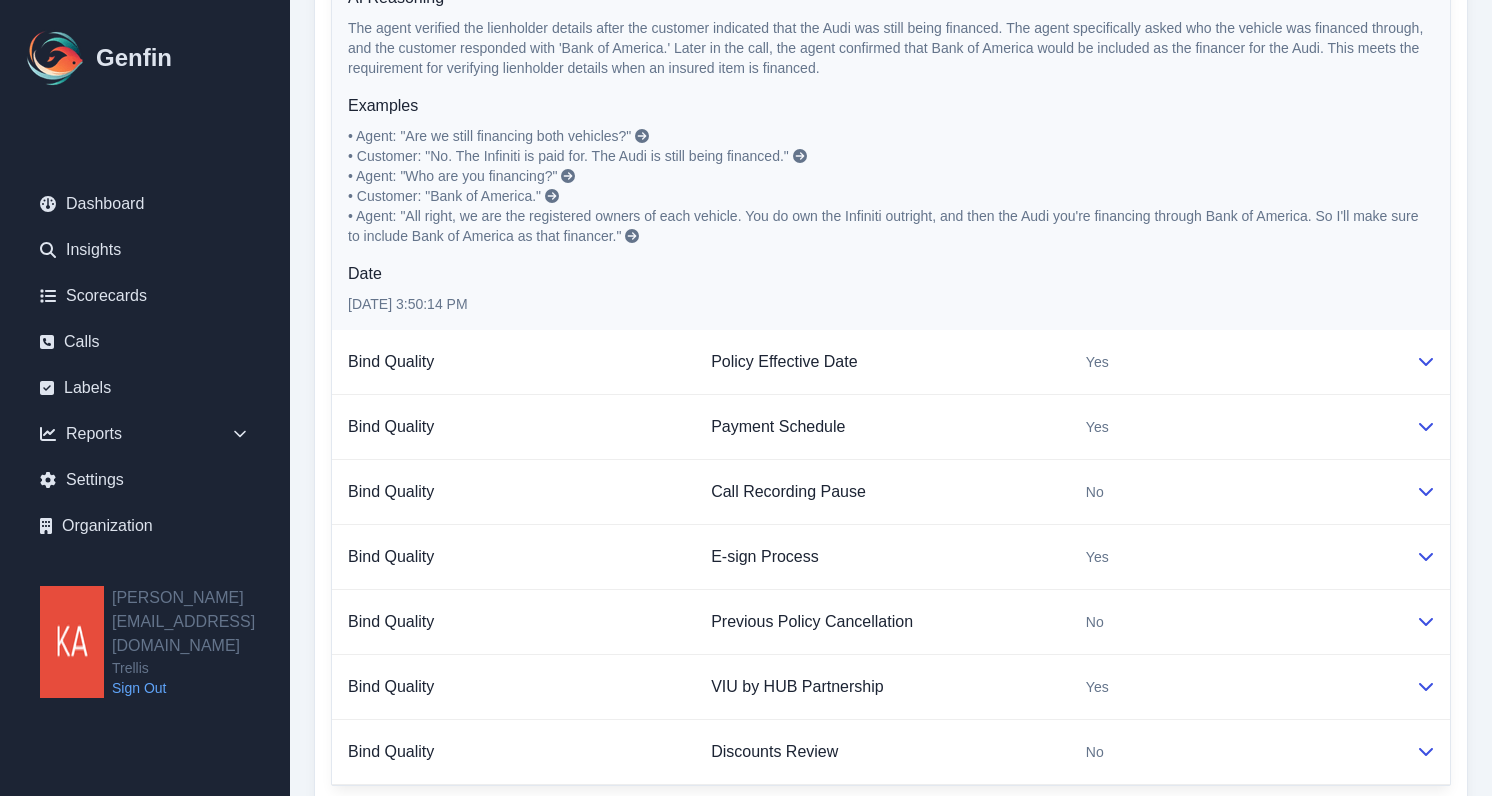 scroll, scrollTop: 3492, scrollLeft: 0, axis: vertical 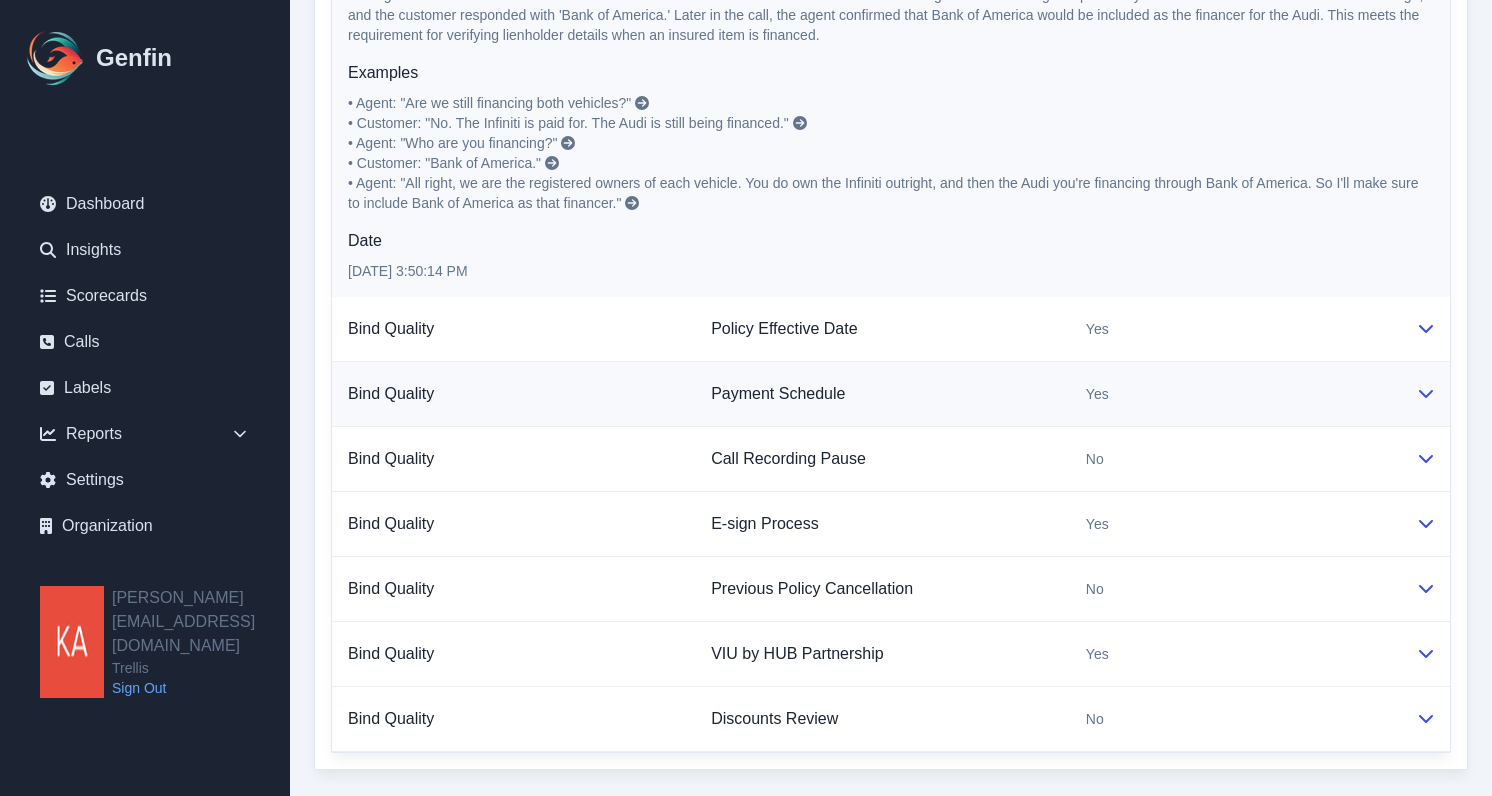 click on "Payment Schedule" at bounding box center (882, 394) 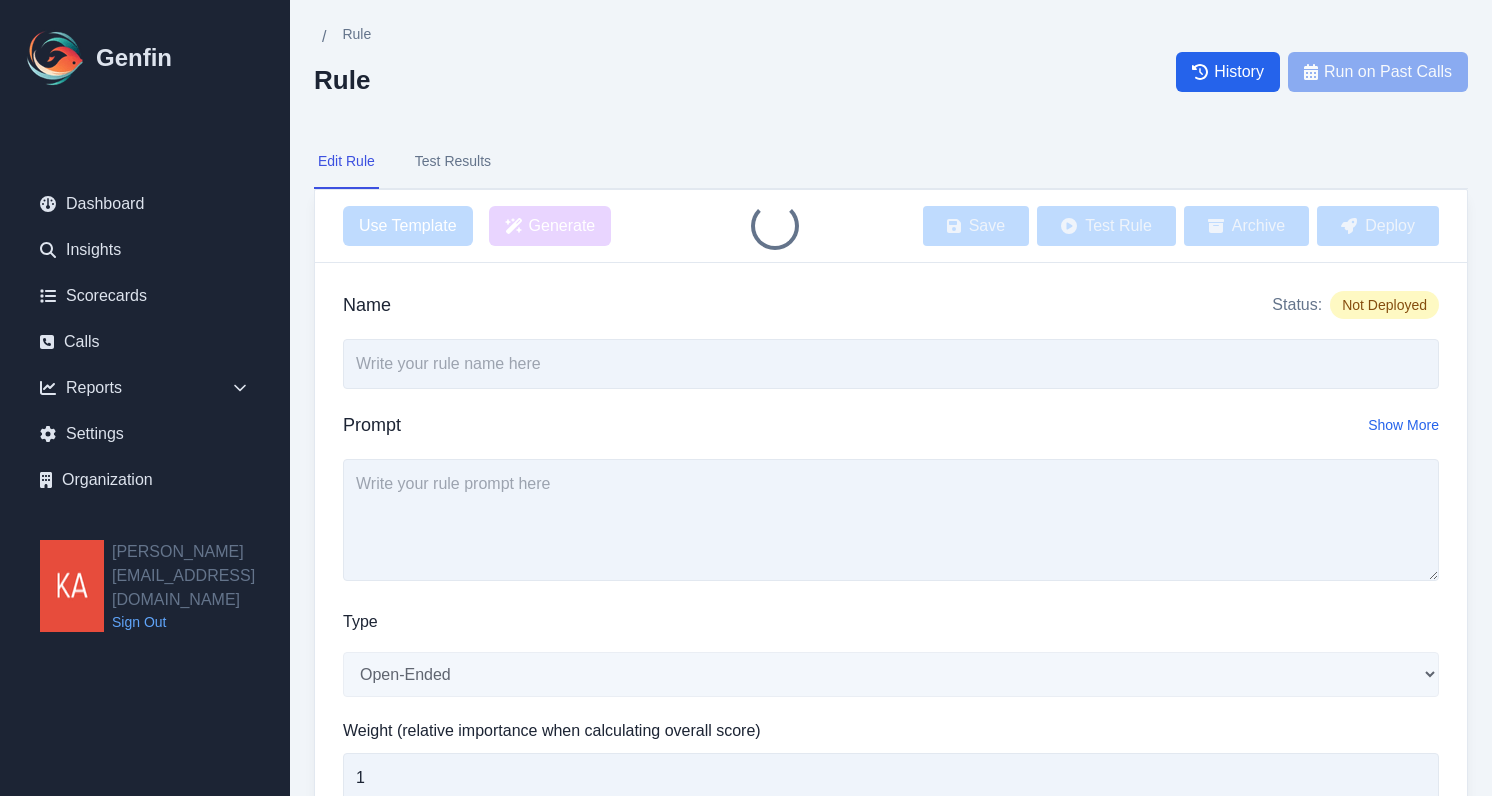 scroll, scrollTop: 0, scrollLeft: 0, axis: both 